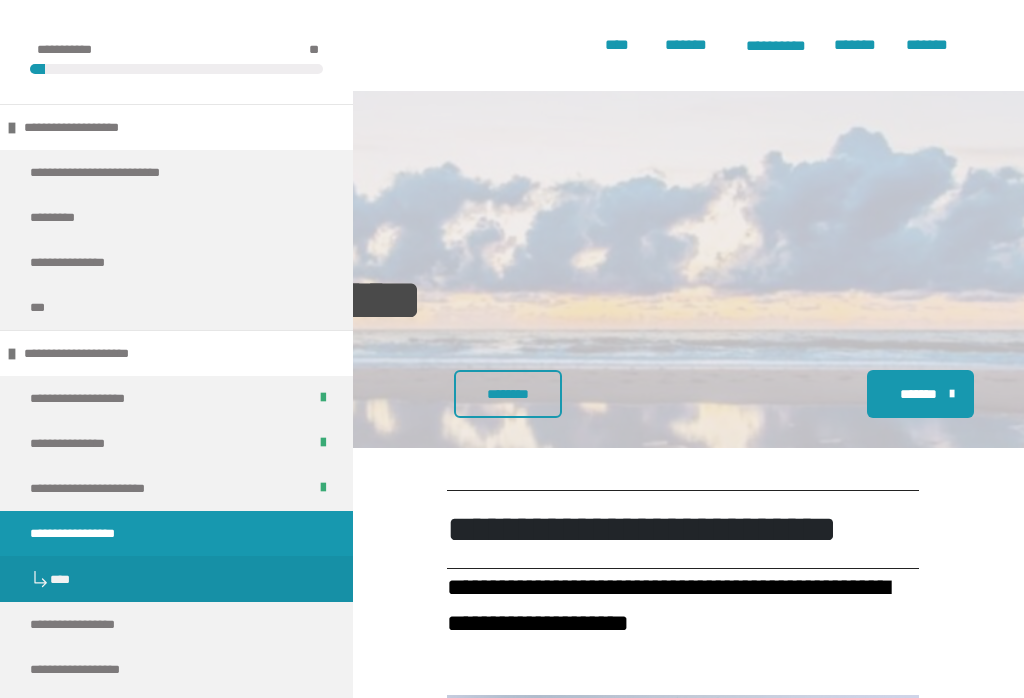 scroll, scrollTop: 2664, scrollLeft: 0, axis: vertical 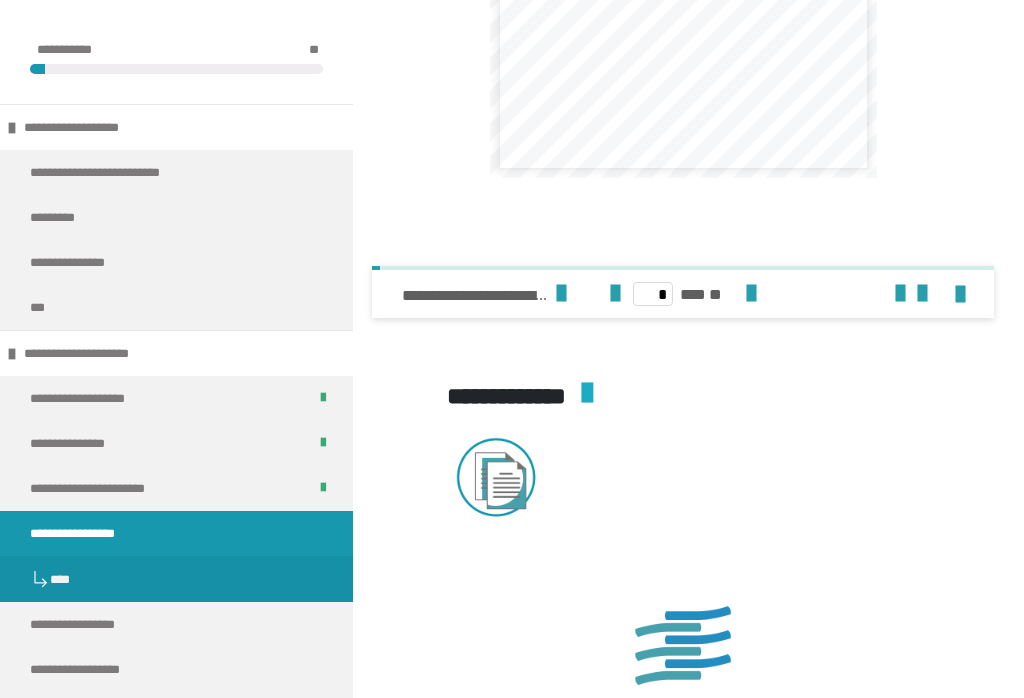 click at bounding box center [683, 42] 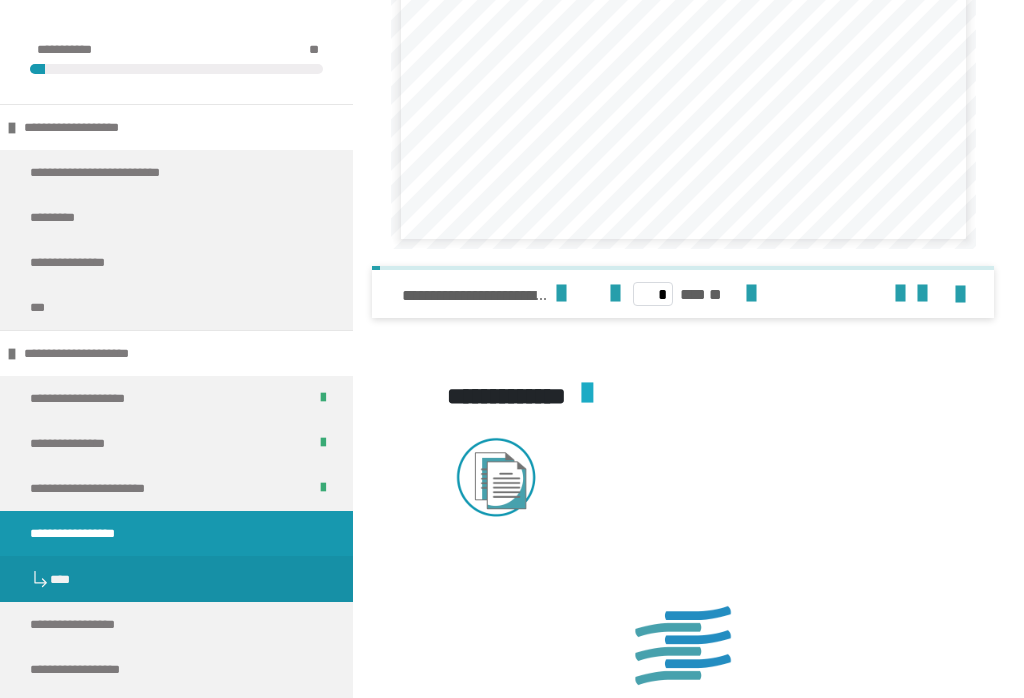 click at bounding box center (960, 295) 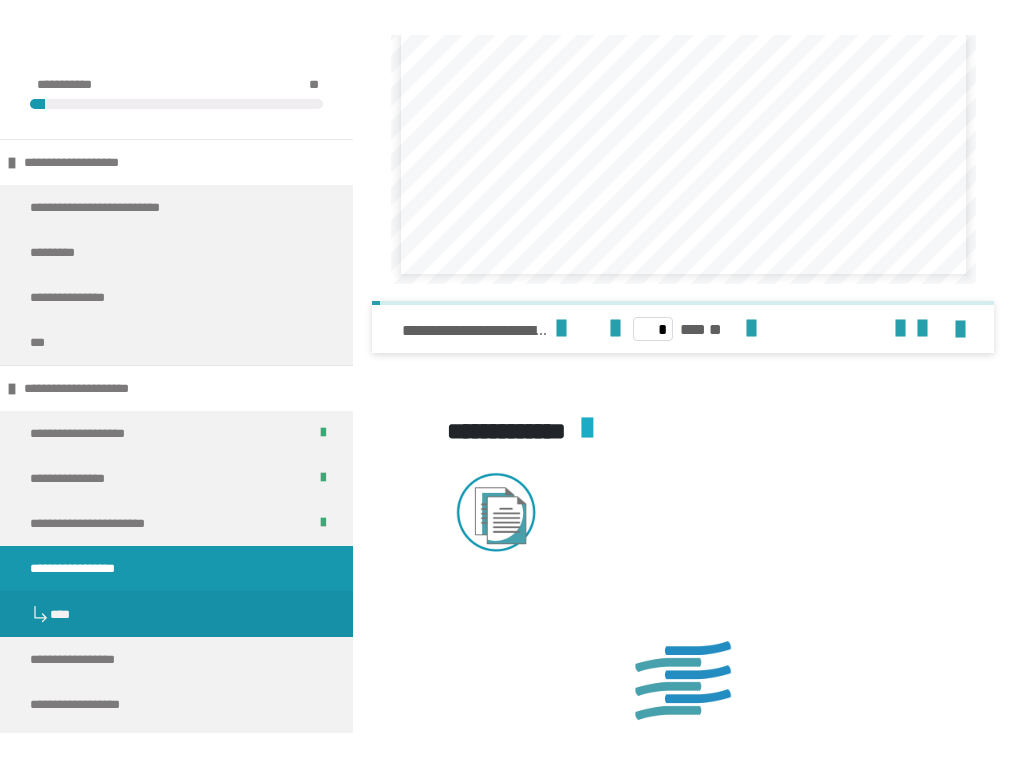 scroll, scrollTop: 0, scrollLeft: 0, axis: both 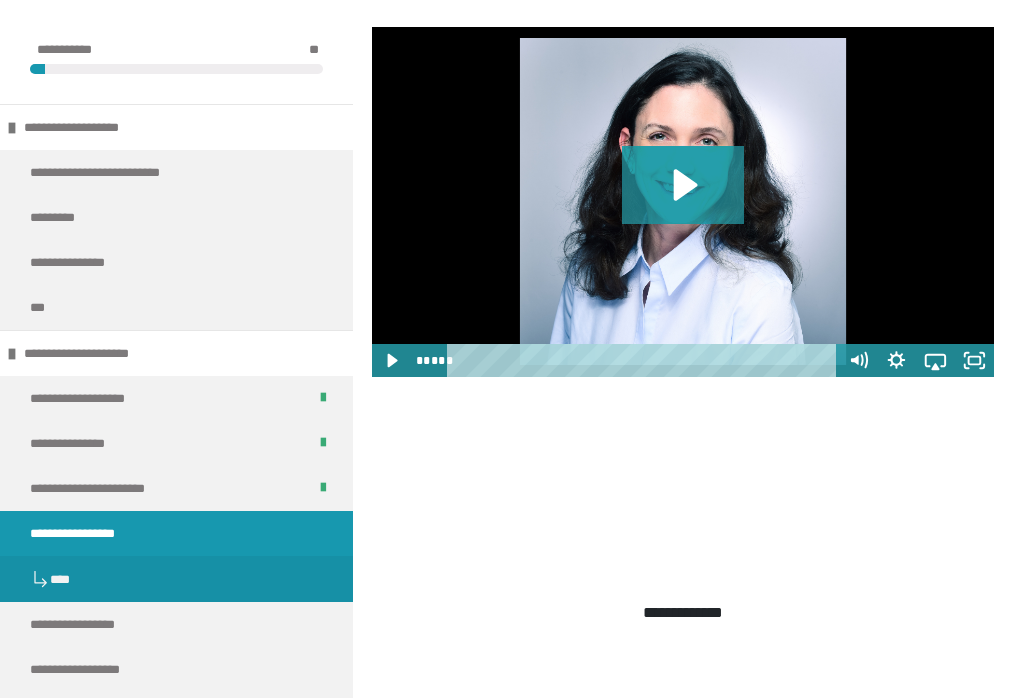 click 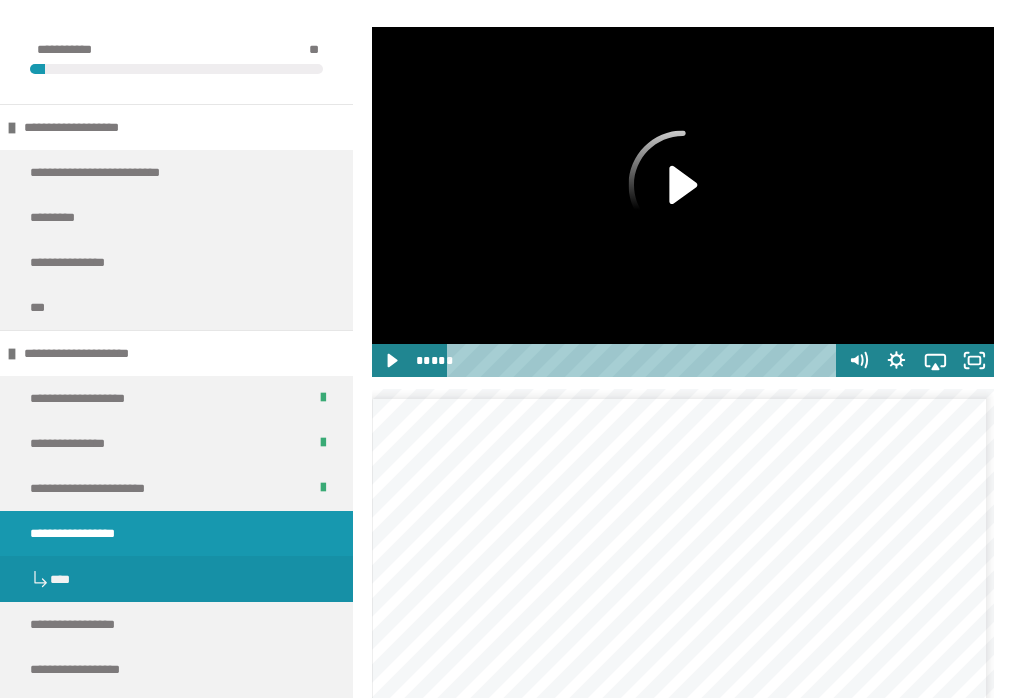 scroll, scrollTop: 0, scrollLeft: 11, axis: horizontal 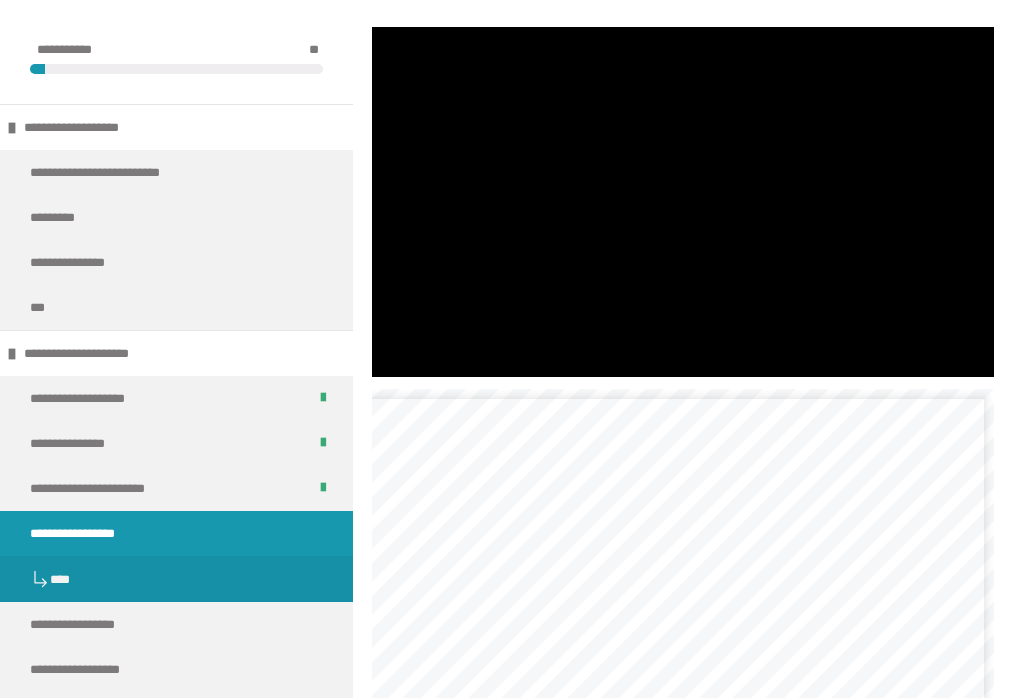 click at bounding box center [683, 202] 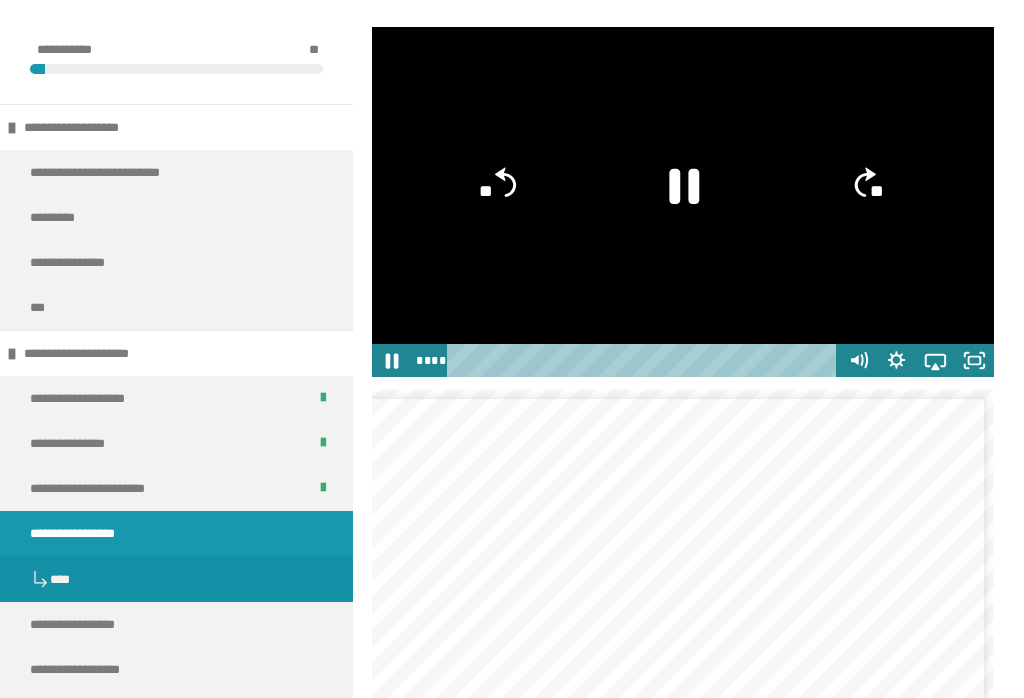 click 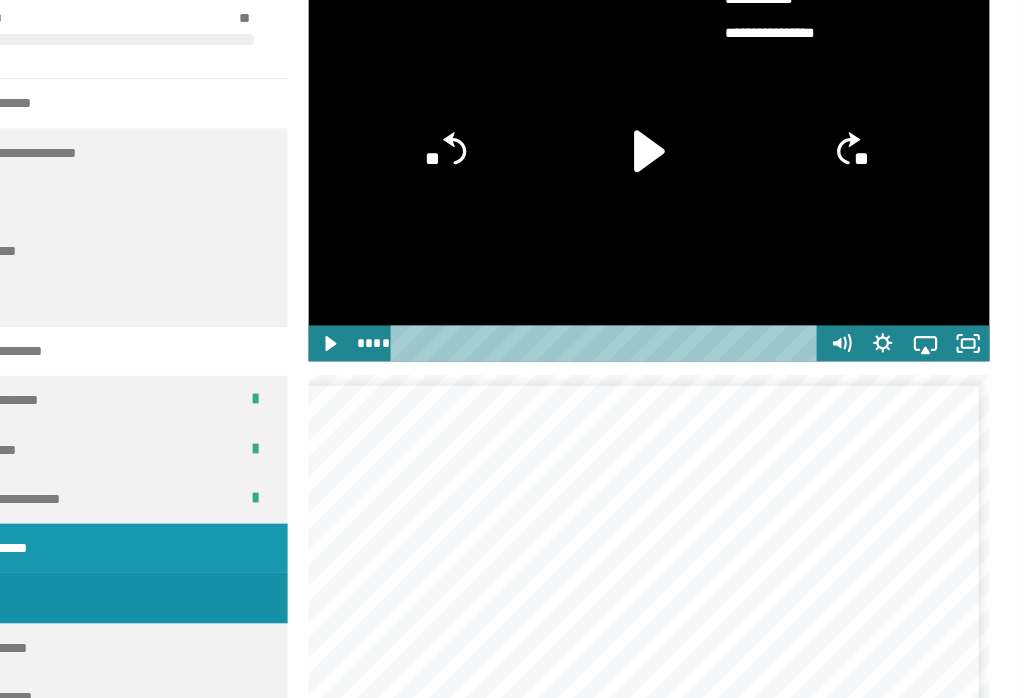 scroll, scrollTop: 2071, scrollLeft: 0, axis: vertical 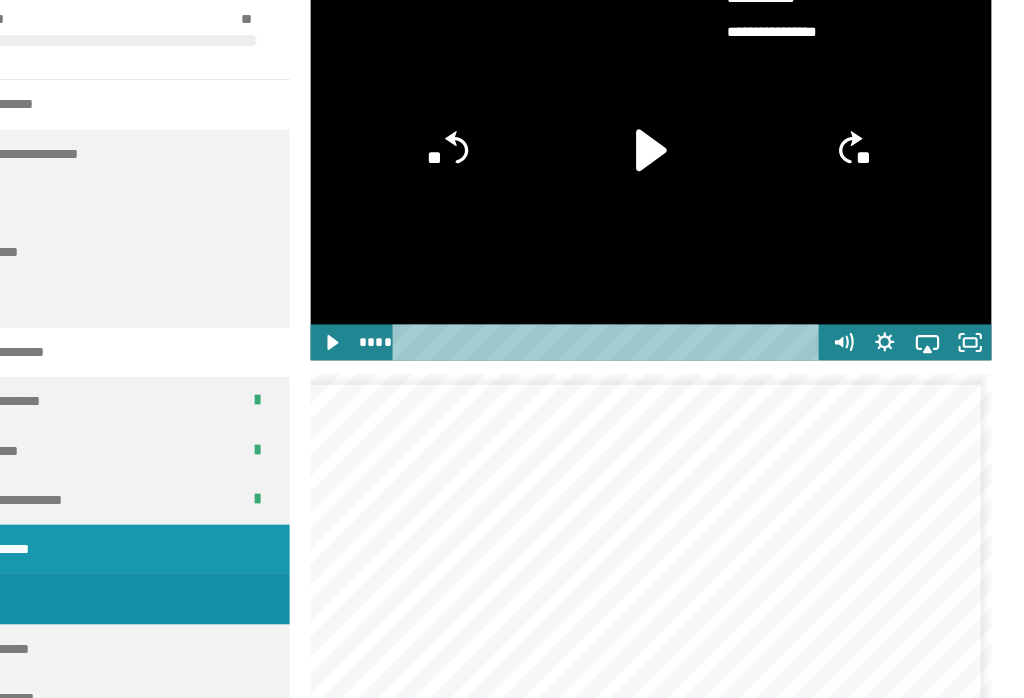 click 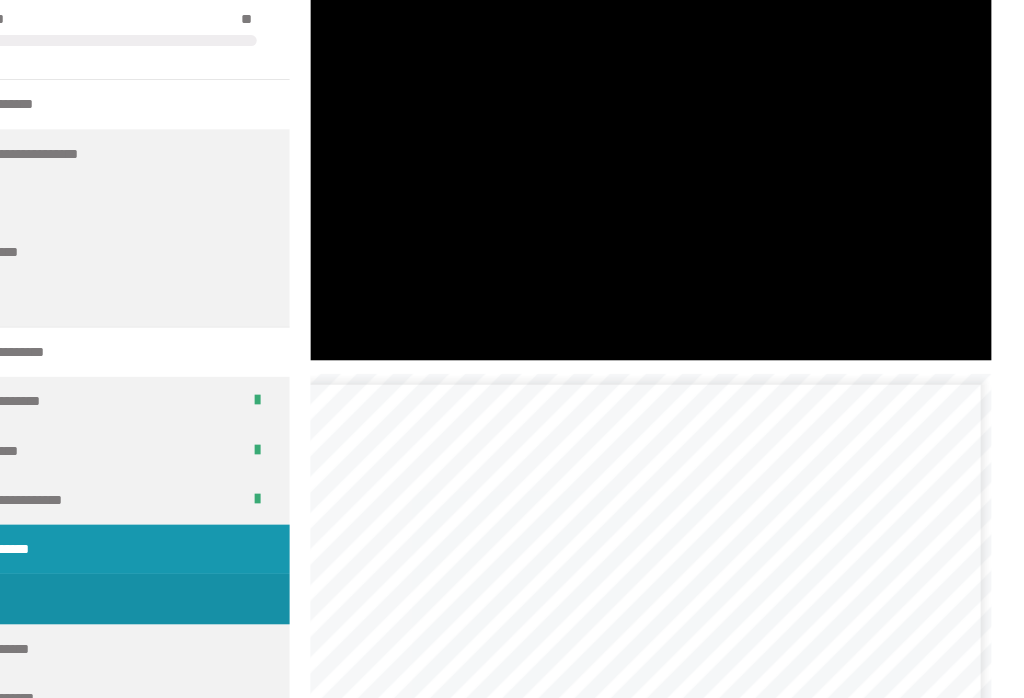 click at bounding box center (683, 187) 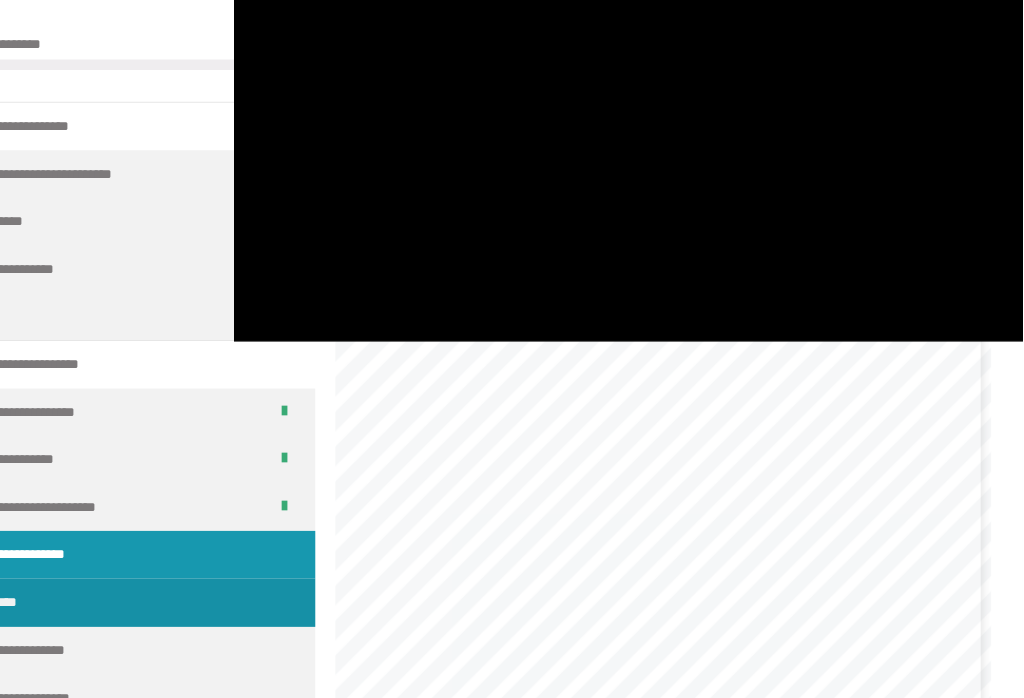 scroll, scrollTop: 2159, scrollLeft: 0, axis: vertical 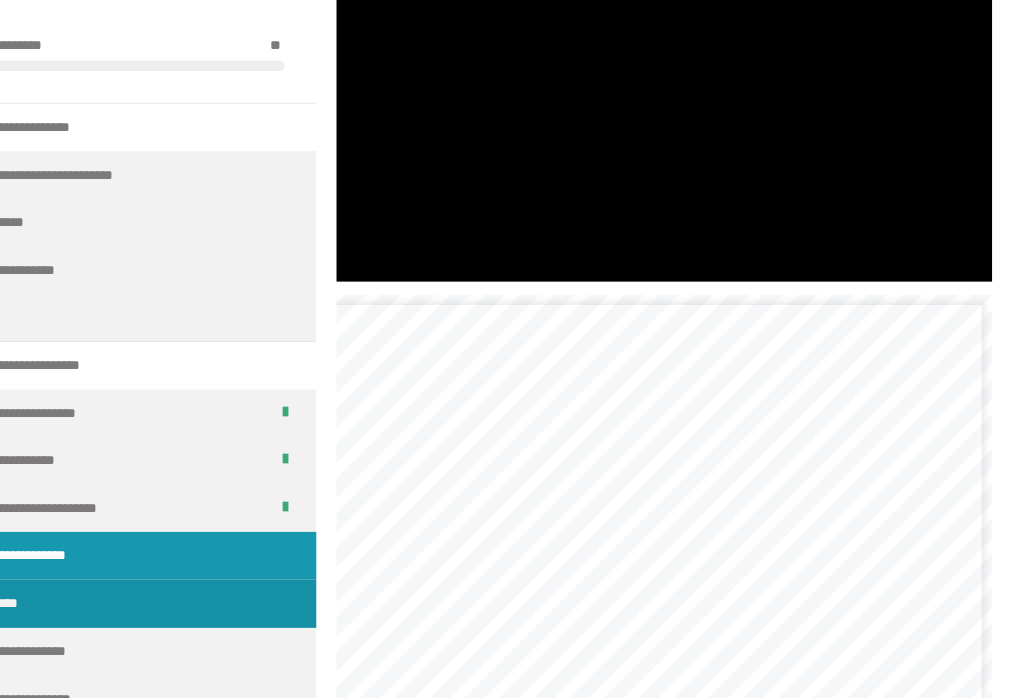 click at bounding box center (683, 99) 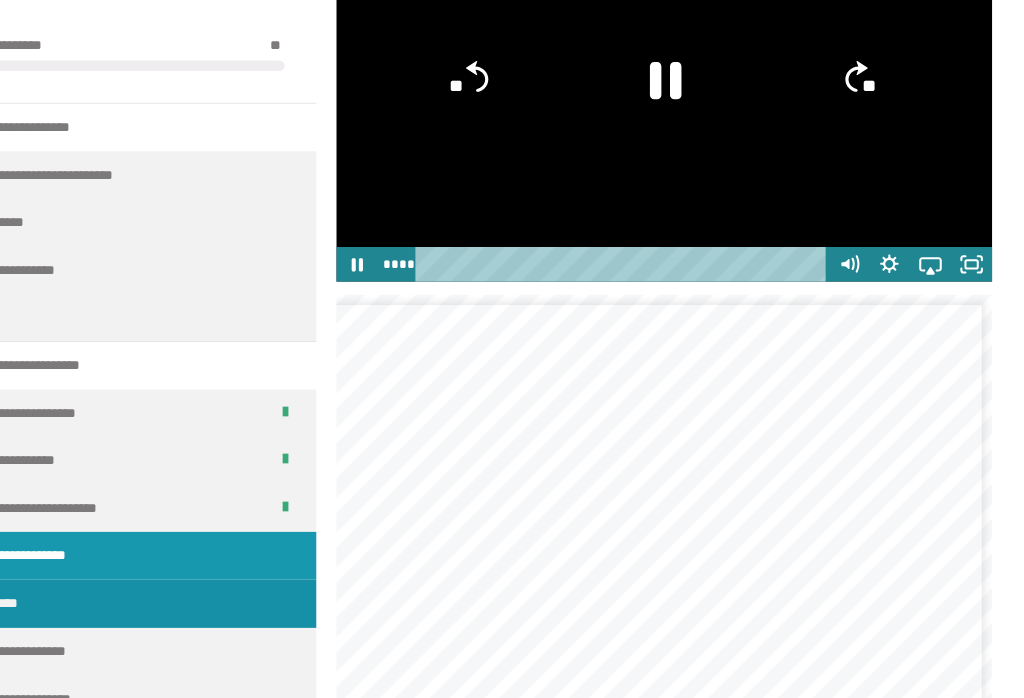 click 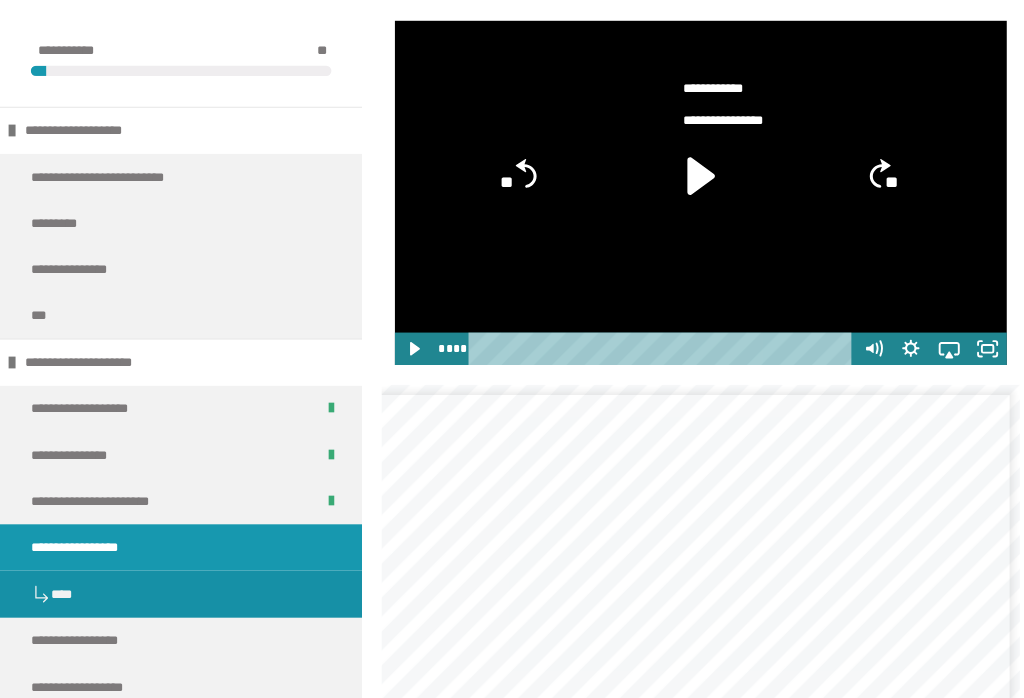 scroll, scrollTop: 2069, scrollLeft: 0, axis: vertical 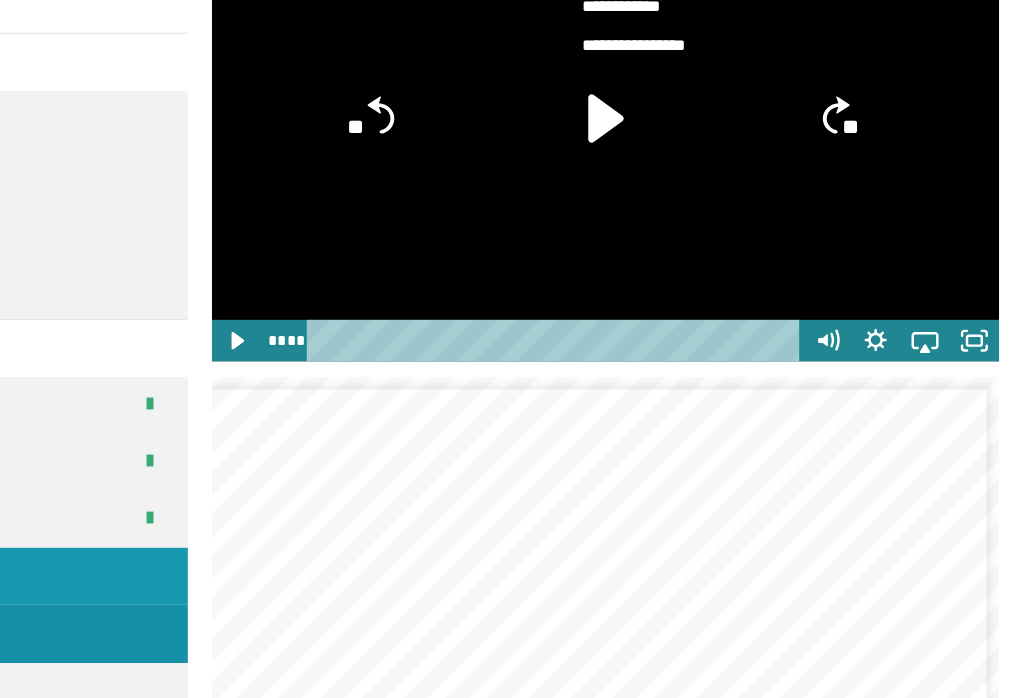 click 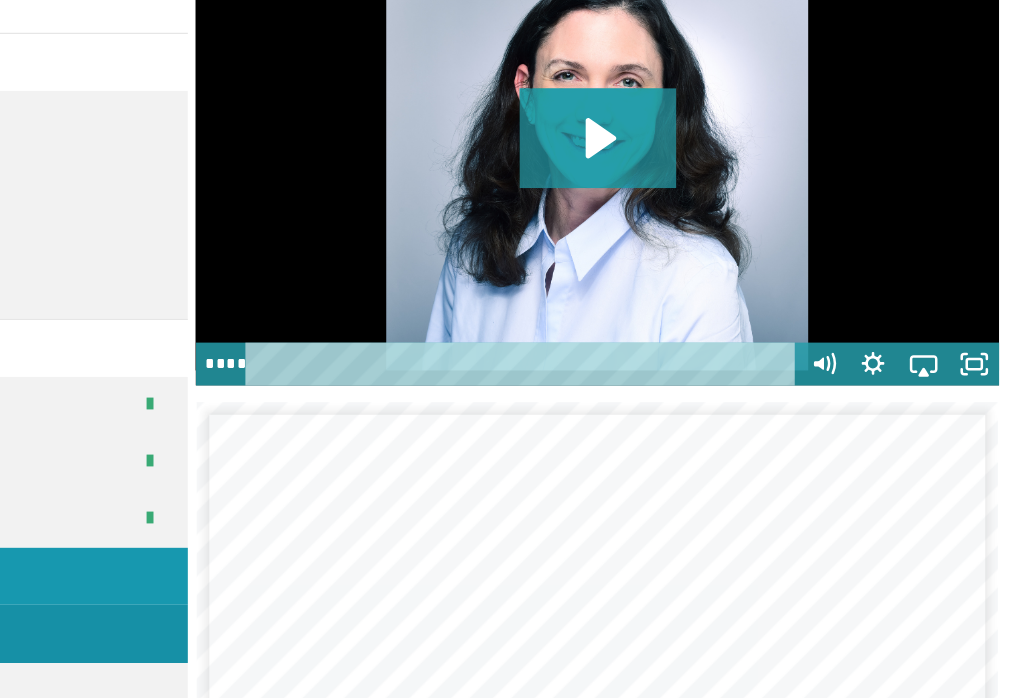 click 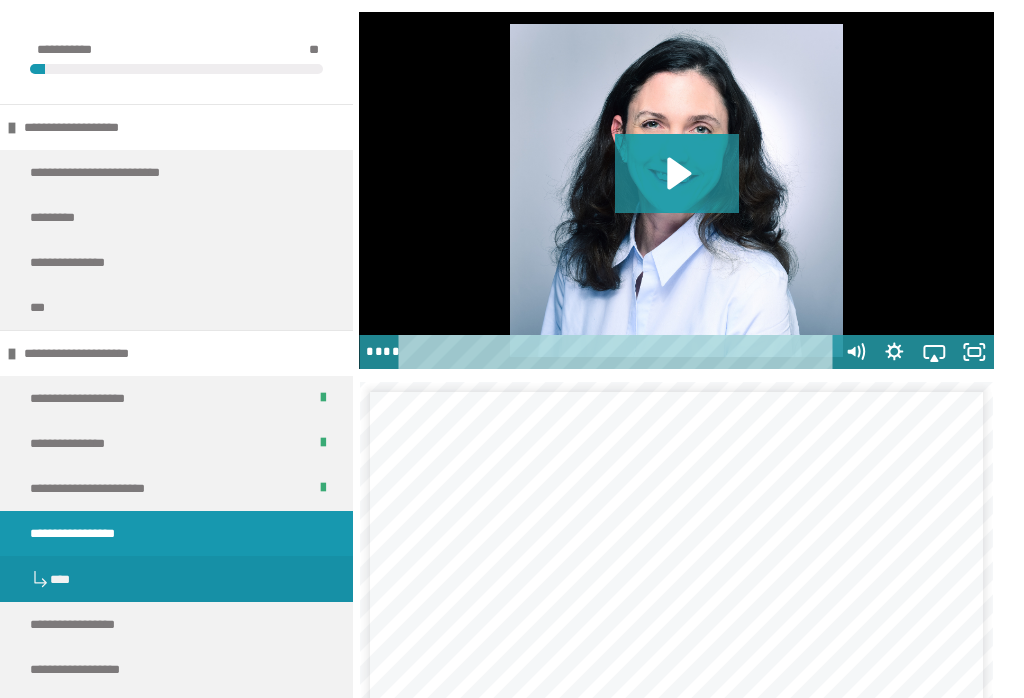 scroll, scrollTop: 0, scrollLeft: 0, axis: both 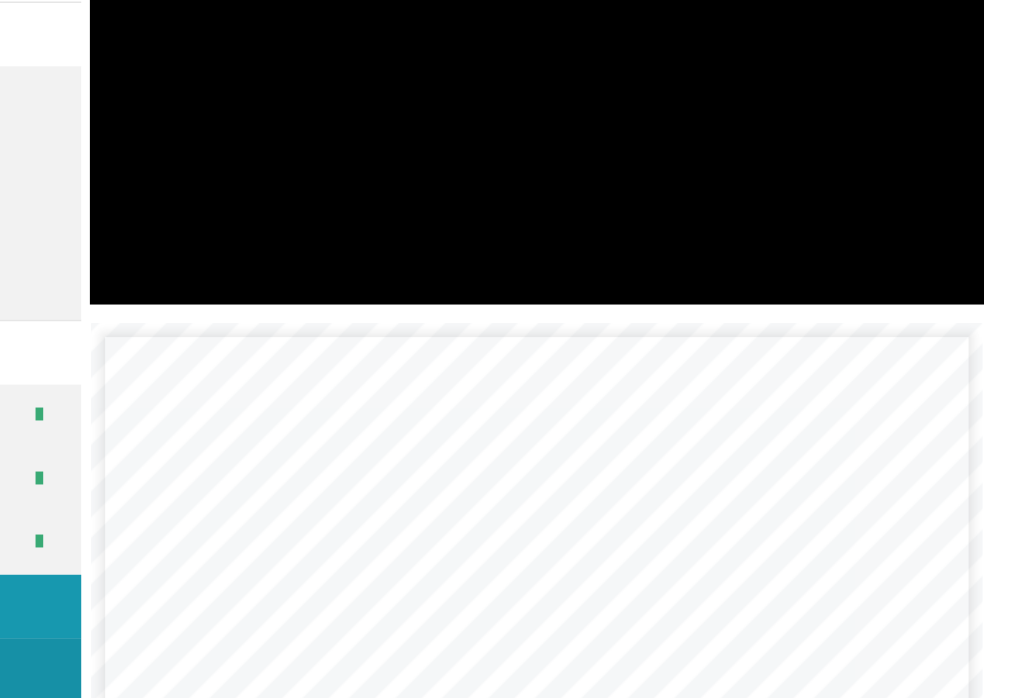 click at bounding box center [676, 140] 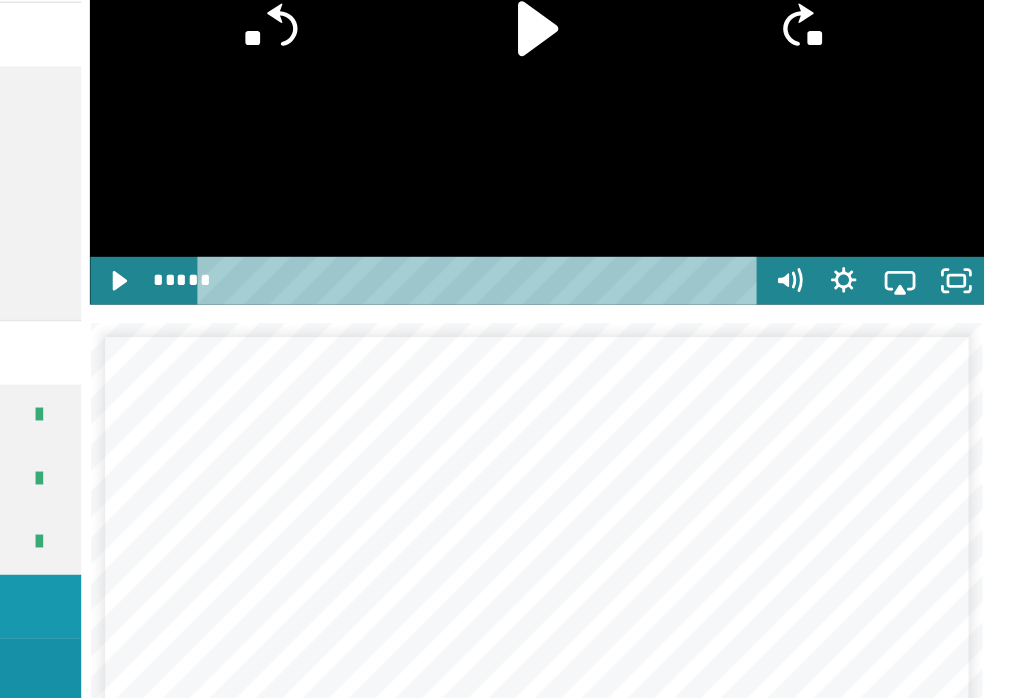 click at bounding box center (676, 140) 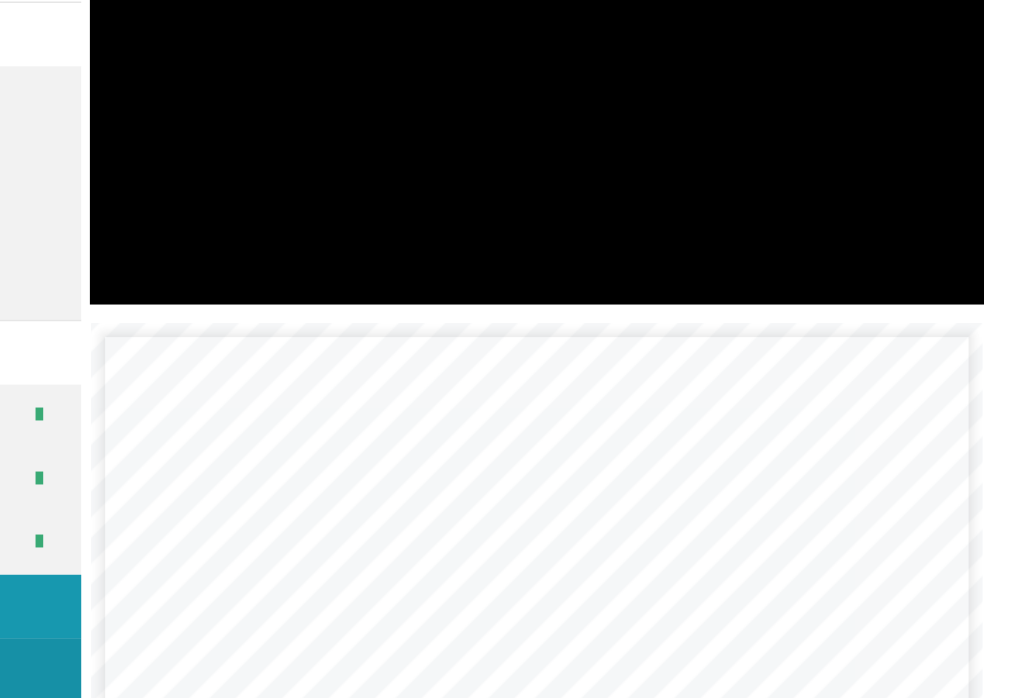 click at bounding box center (676, 140) 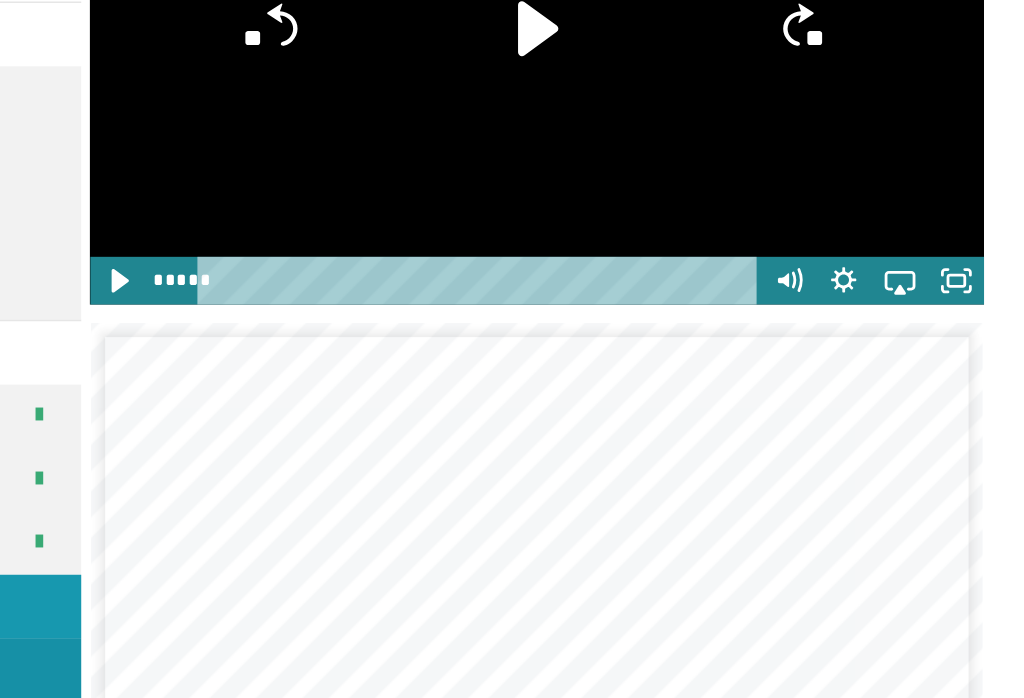 click 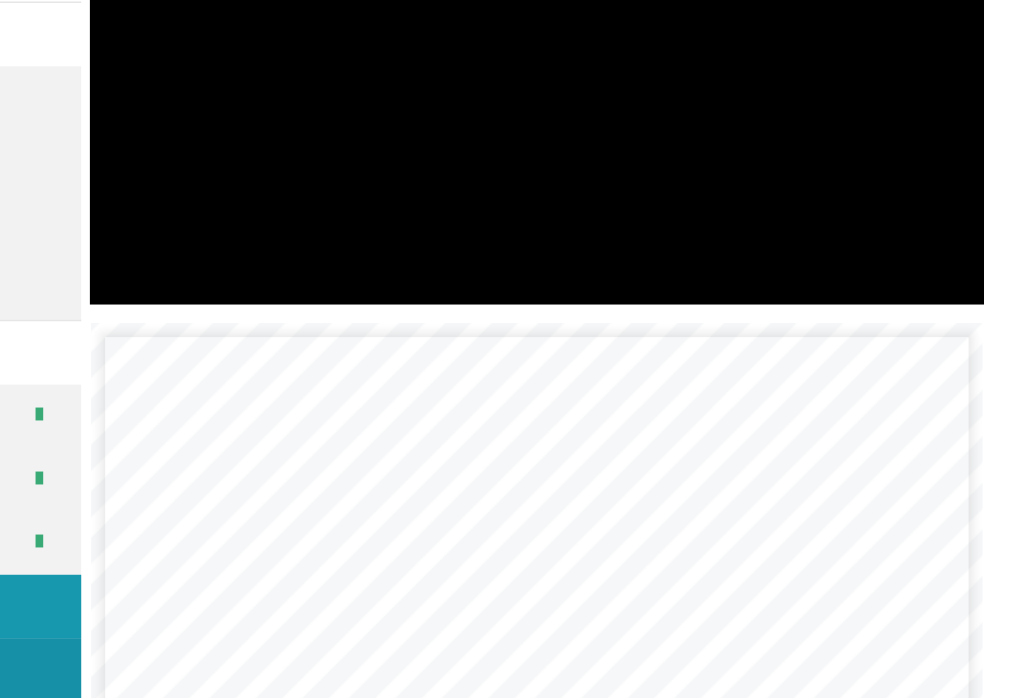 click at bounding box center (676, 140) 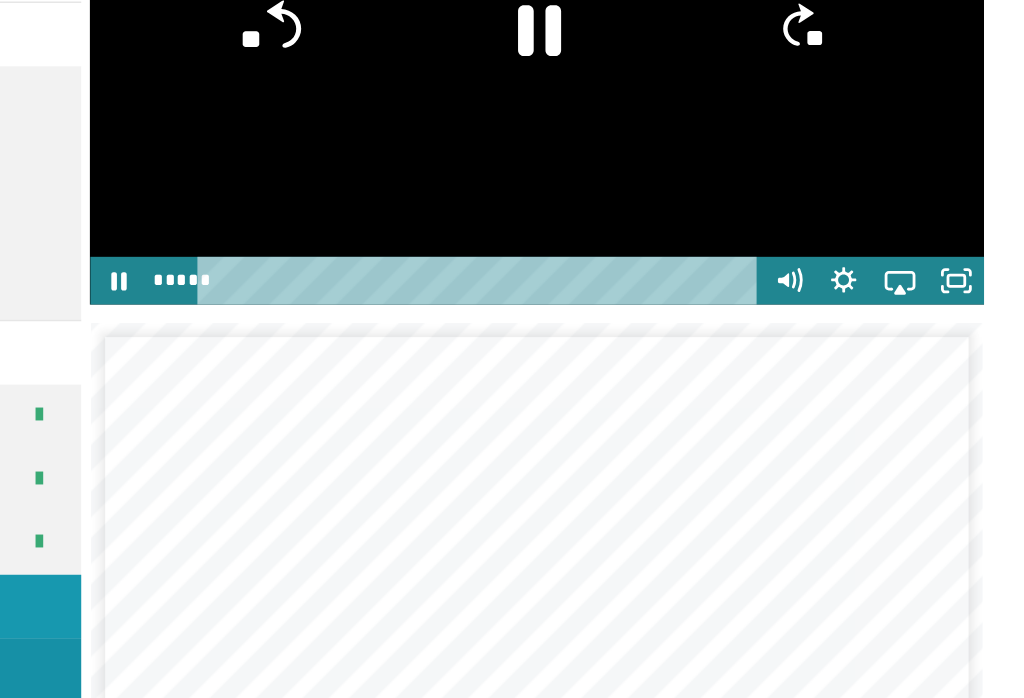 click on "**" 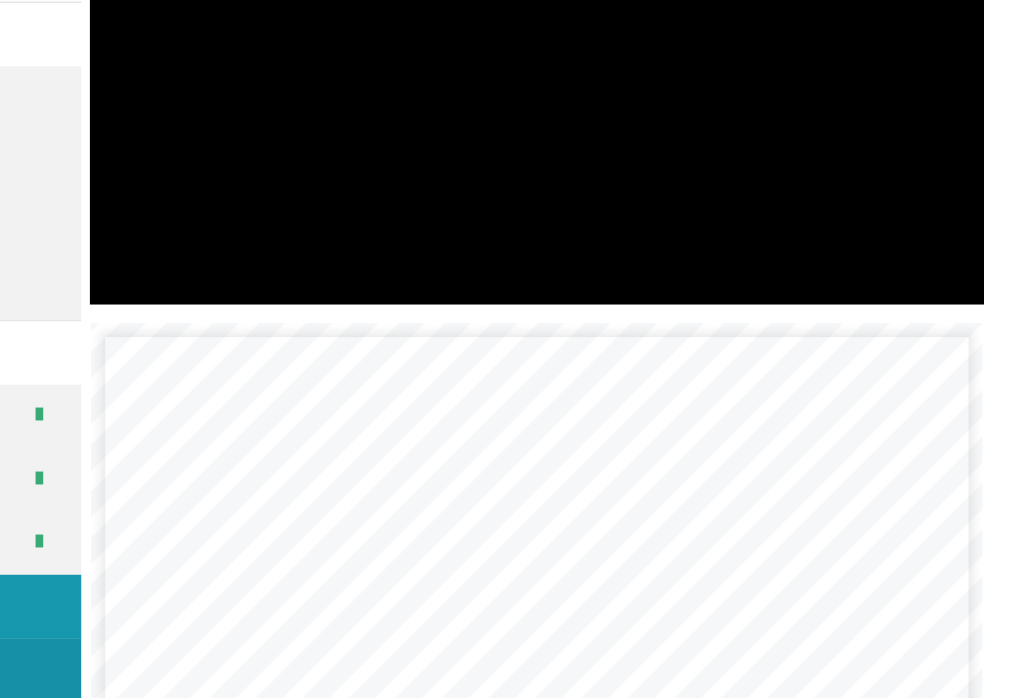 click at bounding box center [676, 140] 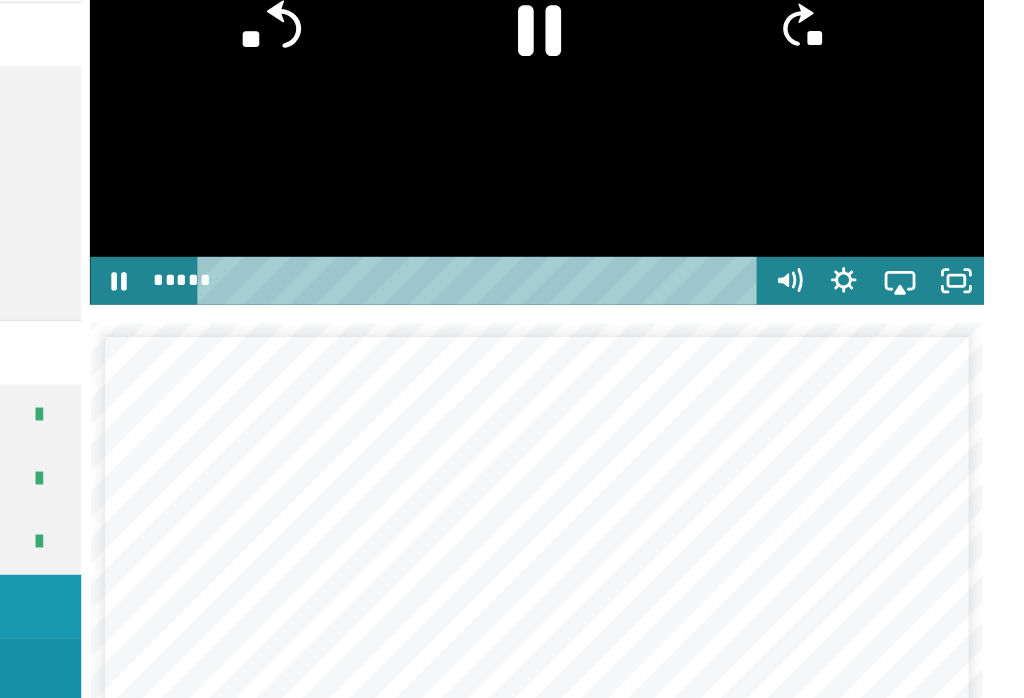 click on "**" 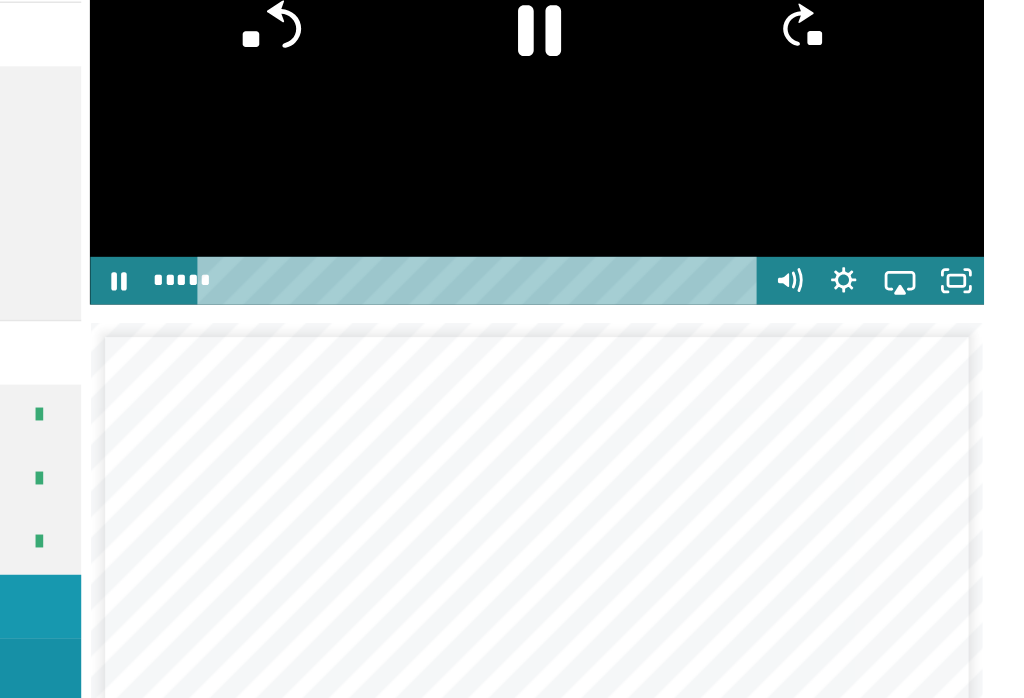 click on "**" 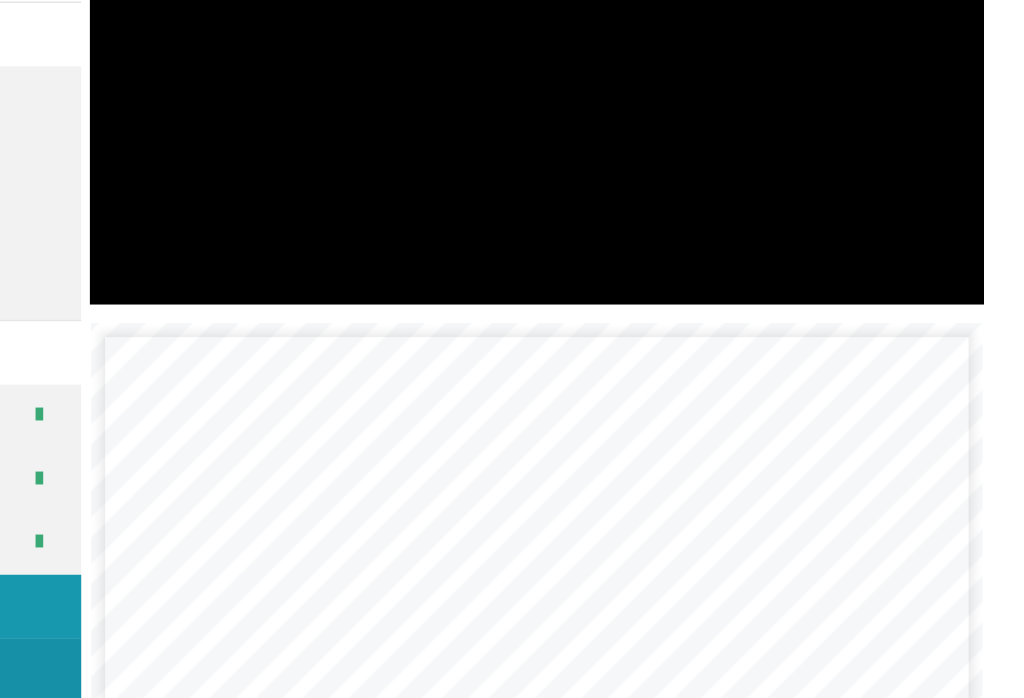 click at bounding box center [676, 140] 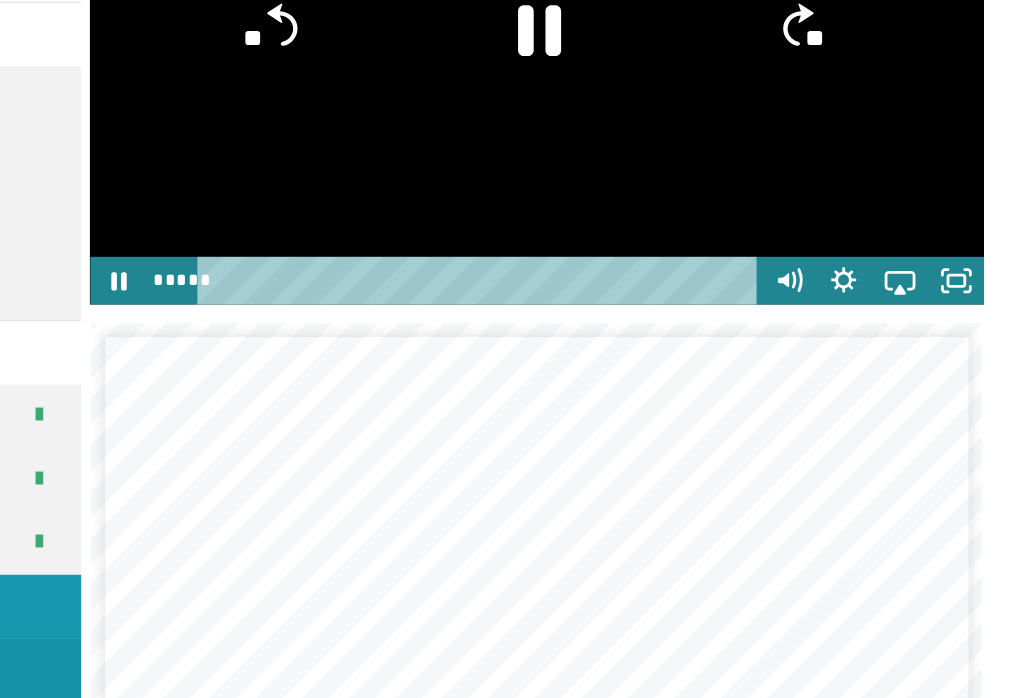 click on "**" 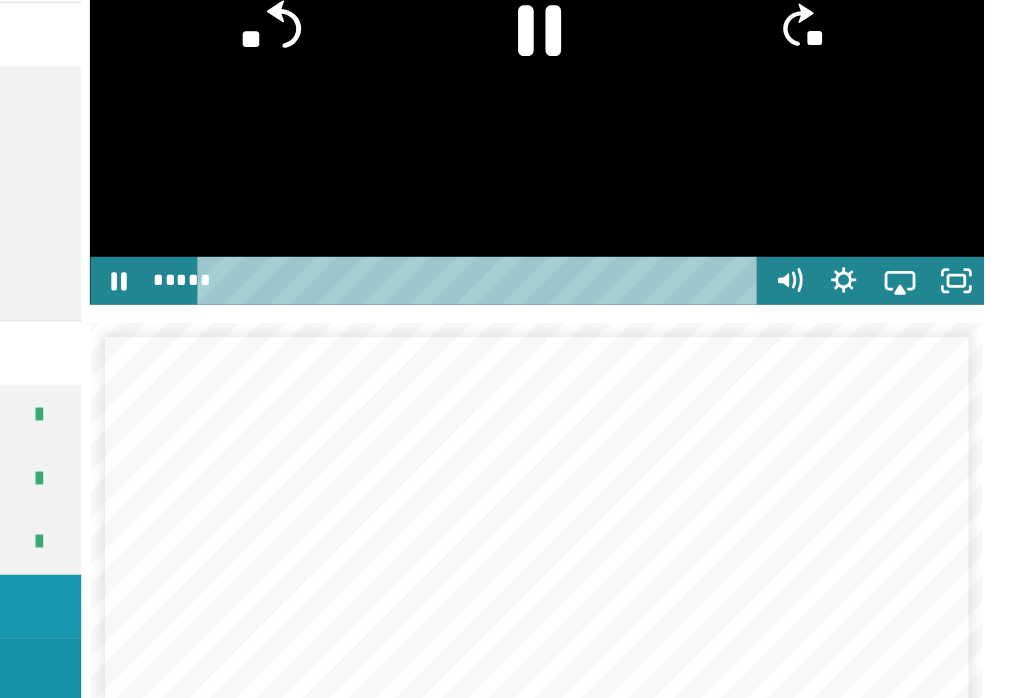 click on "**" 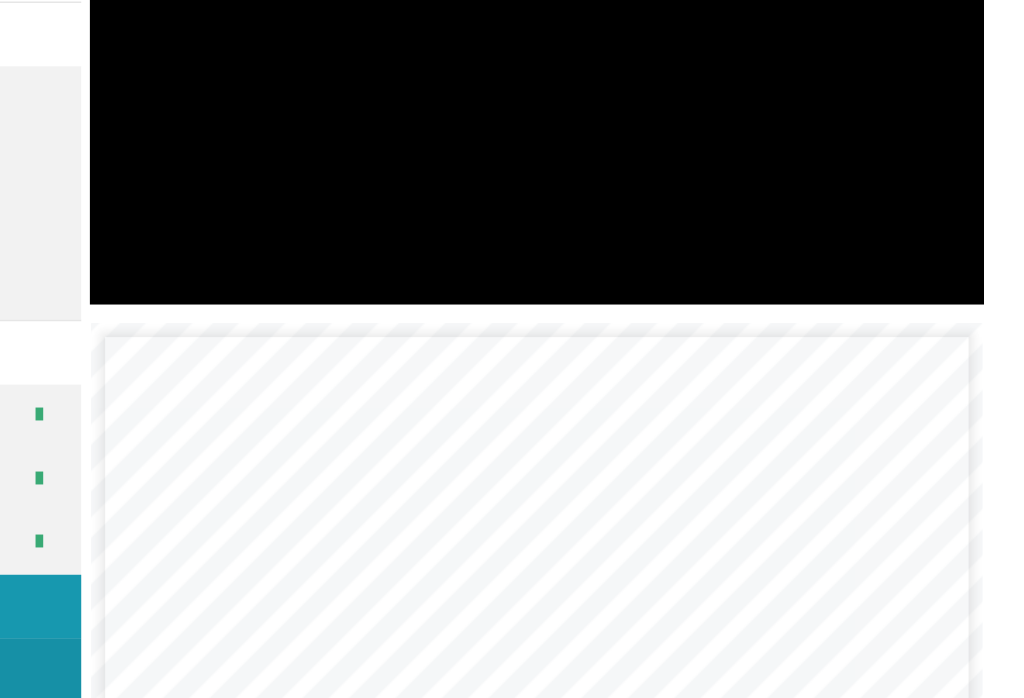 click at bounding box center (676, 140) 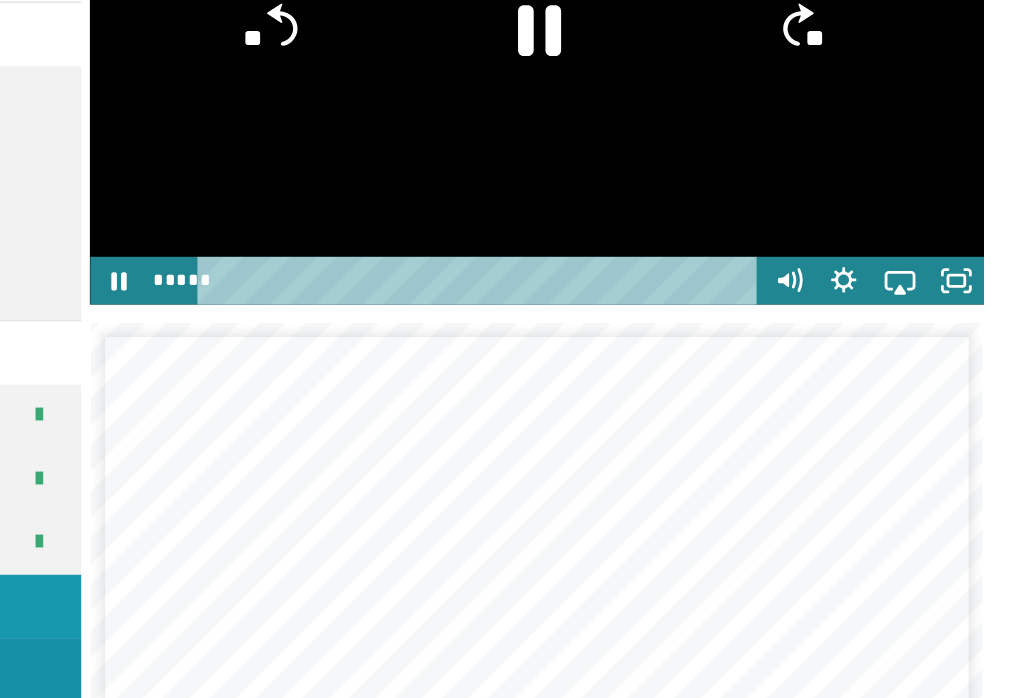 click 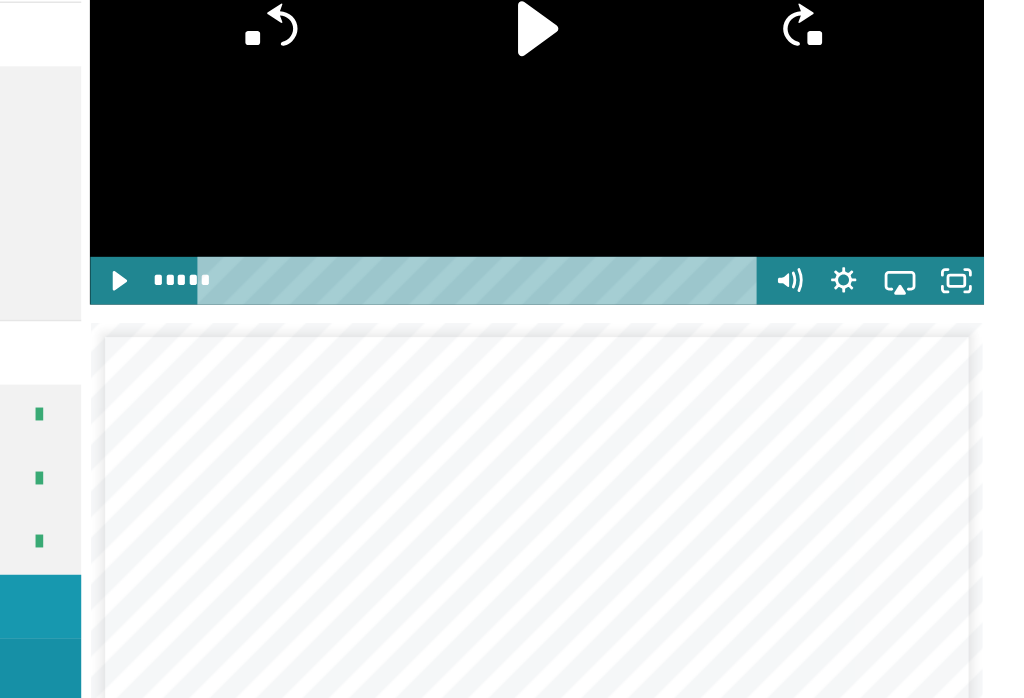 click 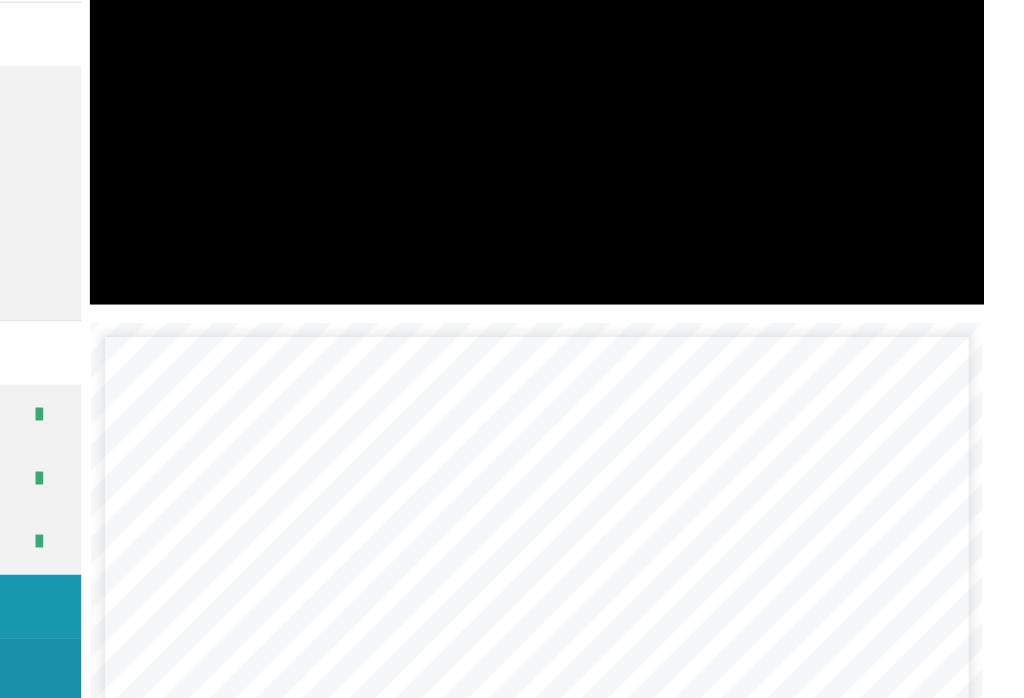 click at bounding box center [676, 140] 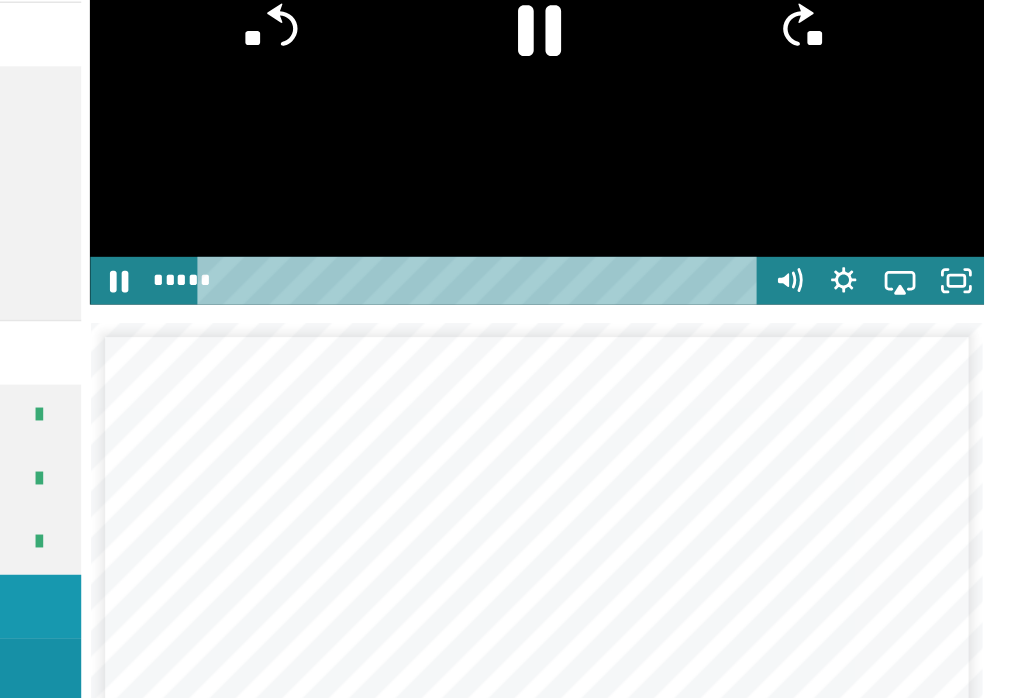 click 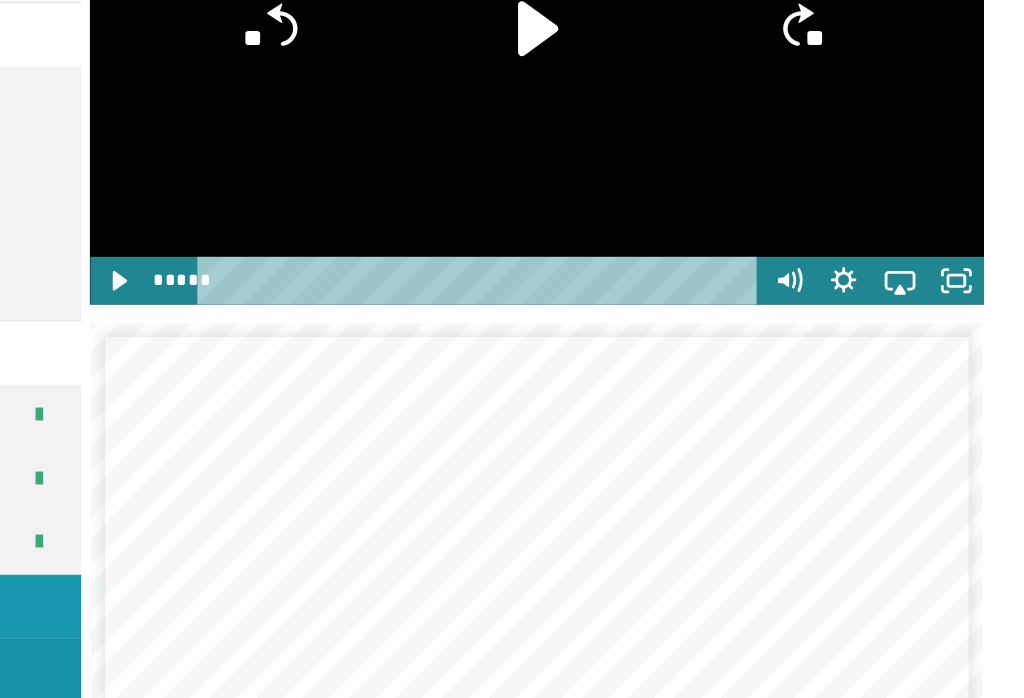 click 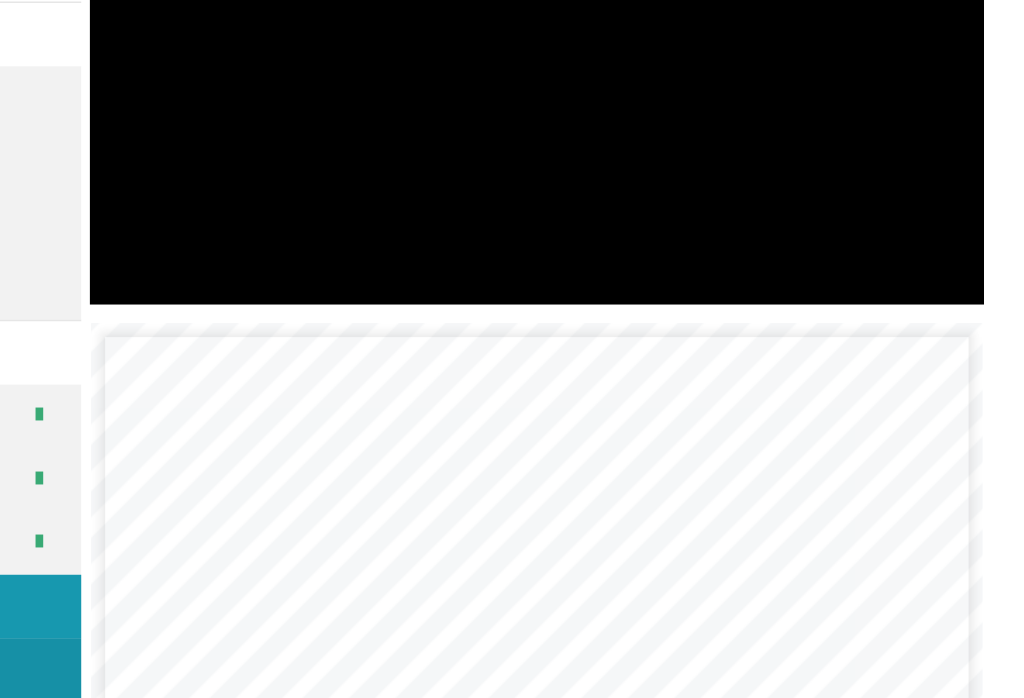 click at bounding box center (676, 140) 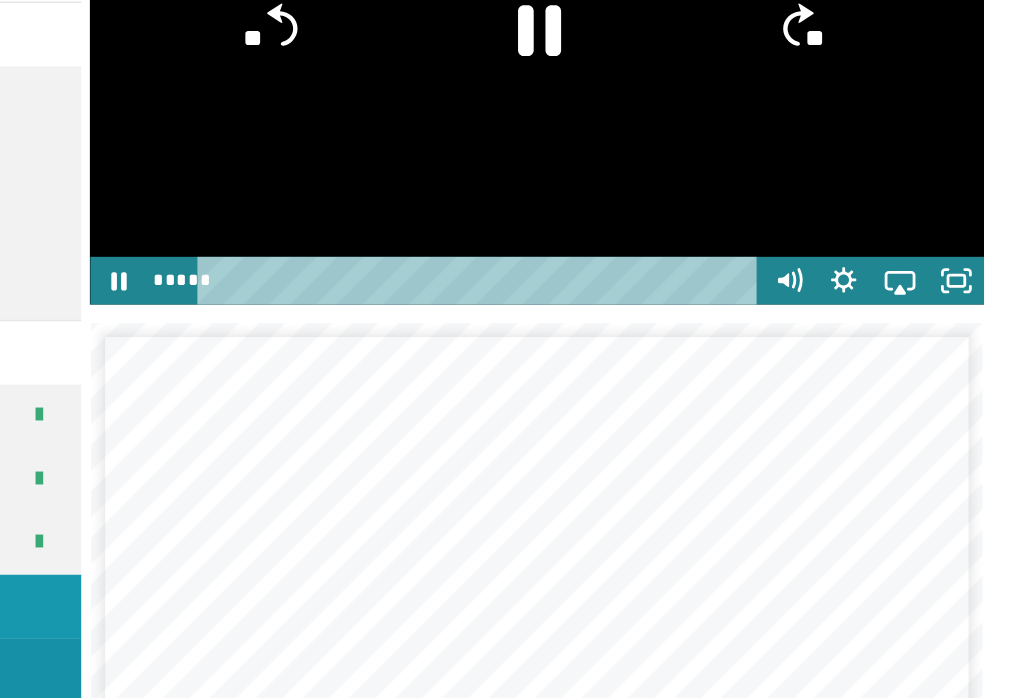 click 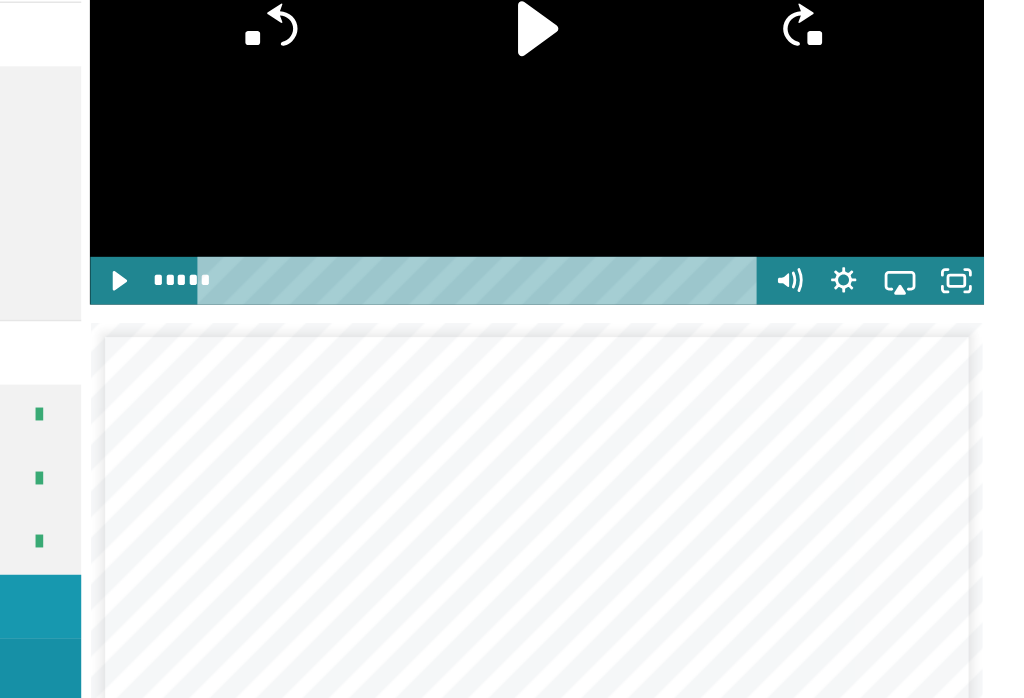 click 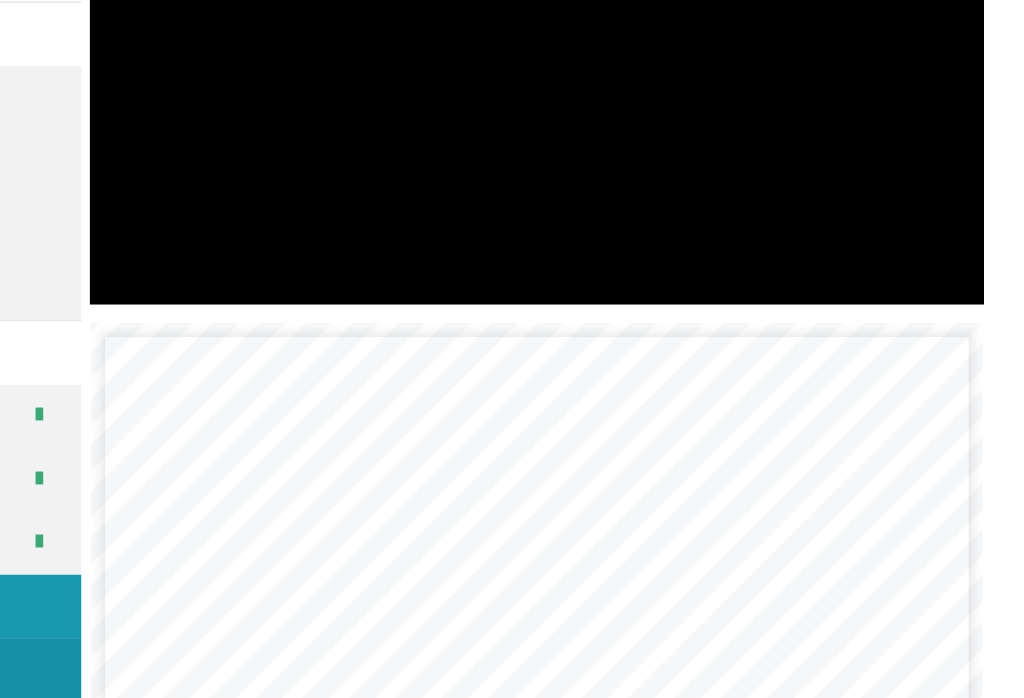 click at bounding box center (676, 140) 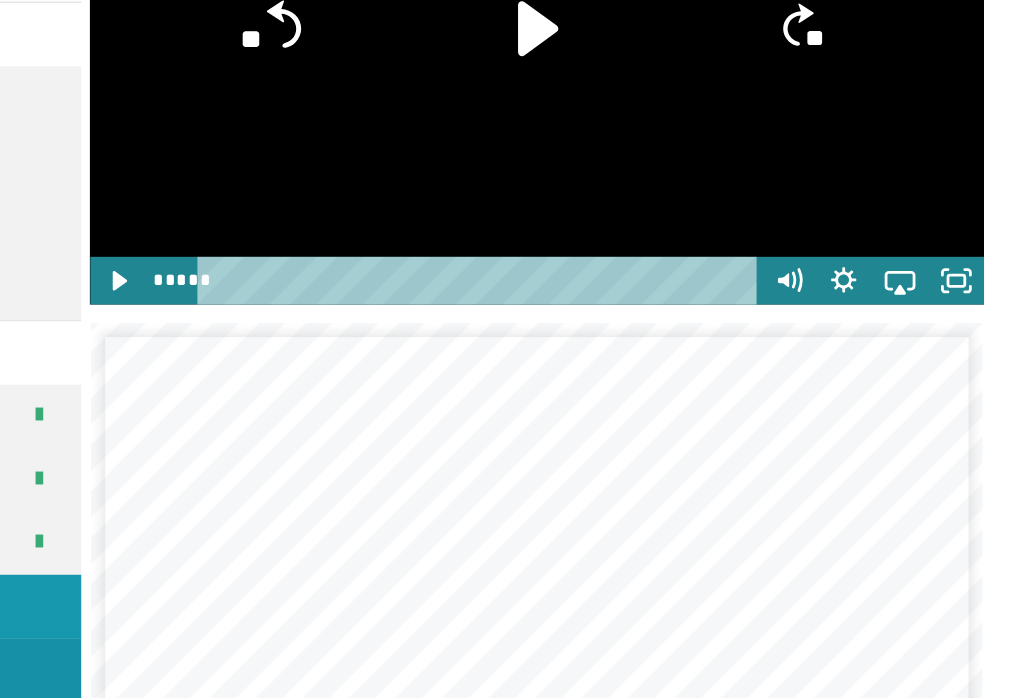 click on "**" 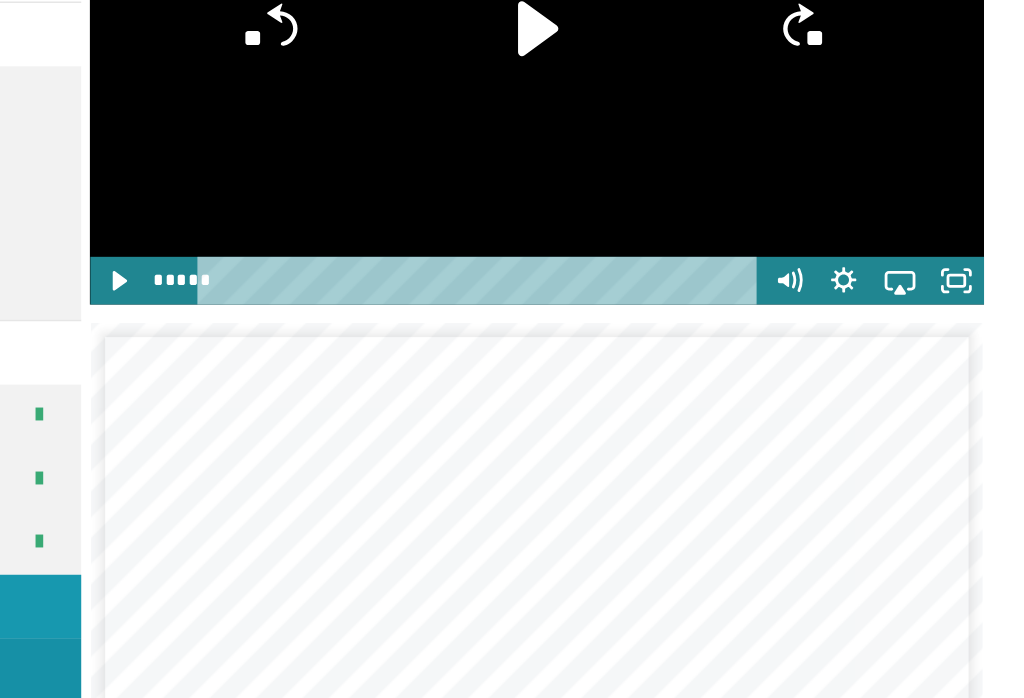 click on "**" 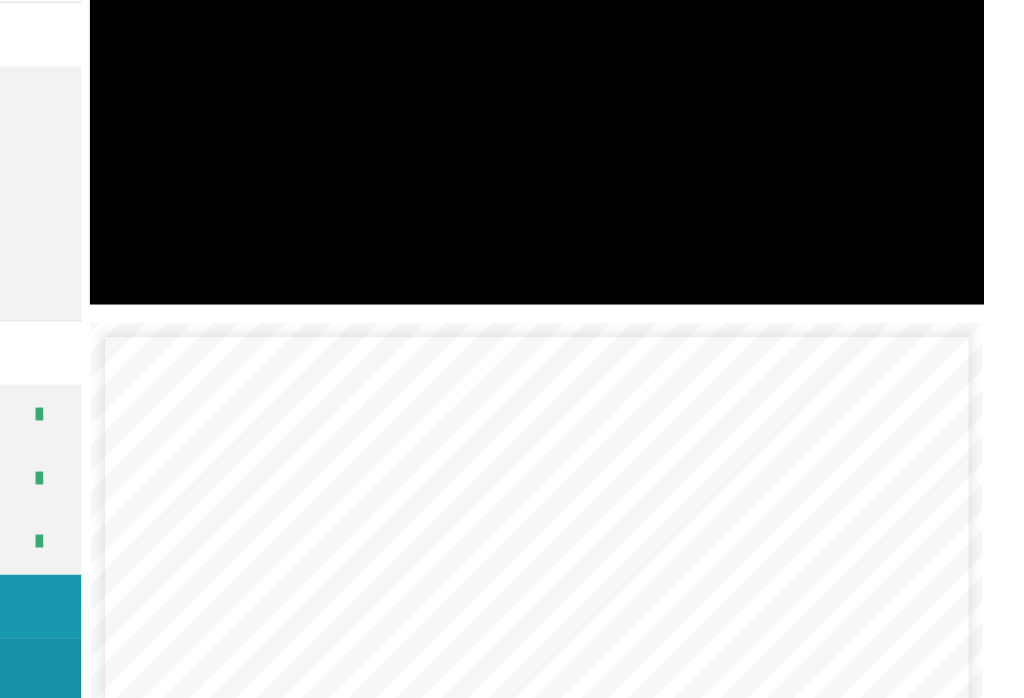 click at bounding box center [676, 140] 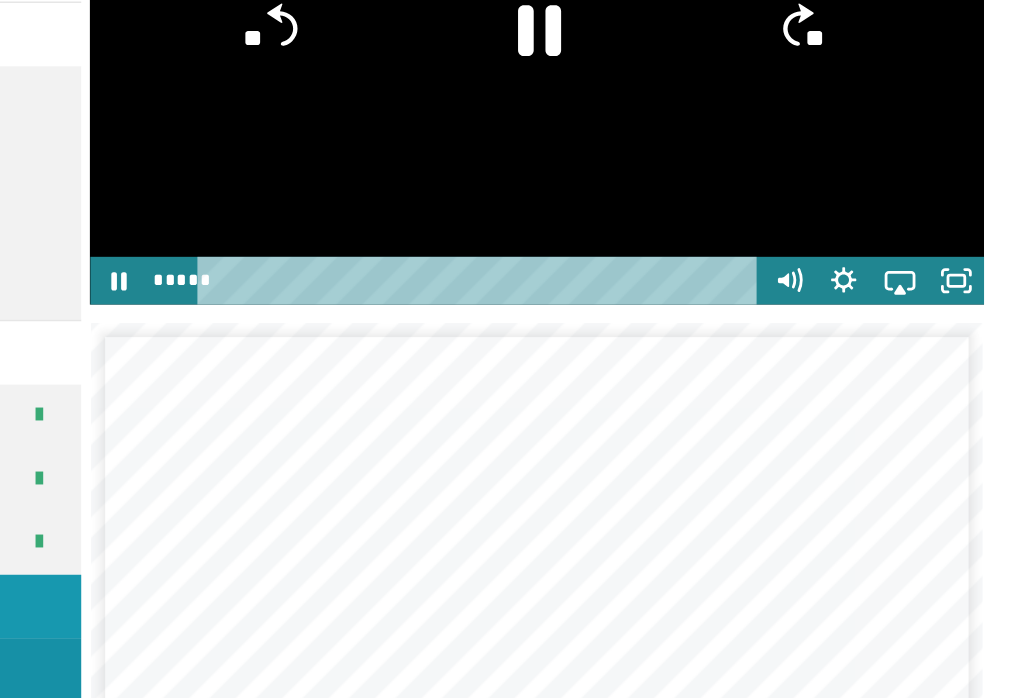 click 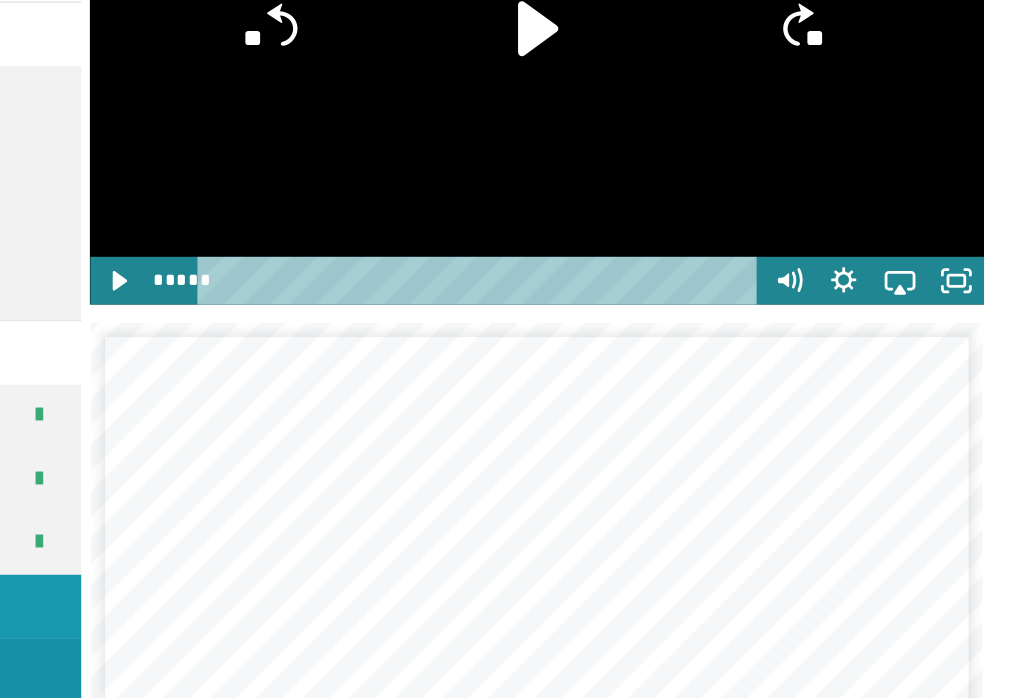 click 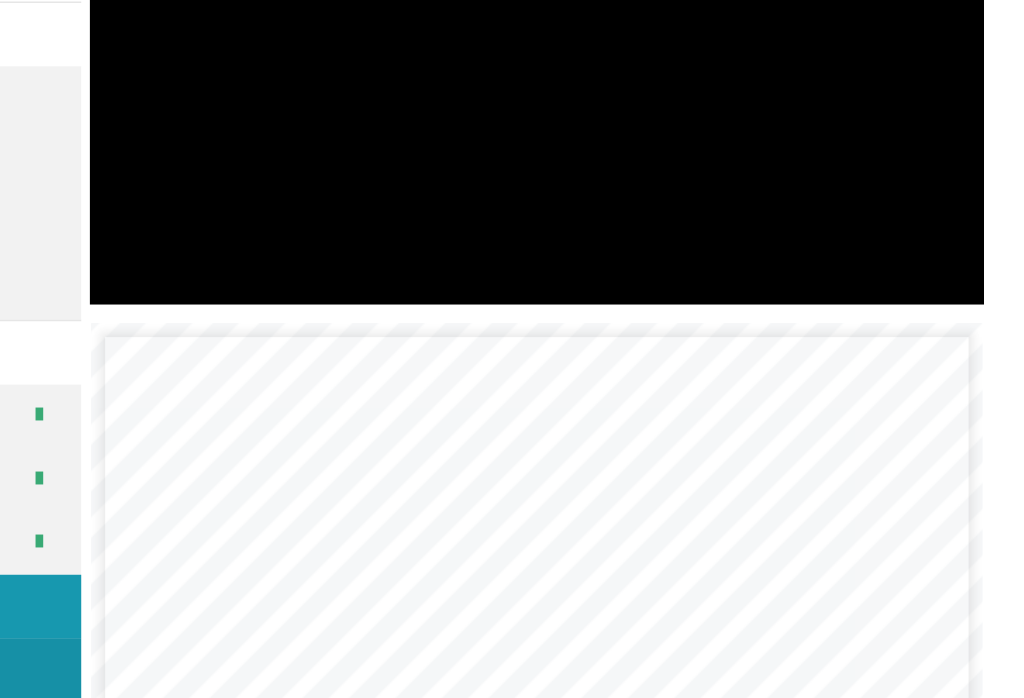 click at bounding box center (676, 140) 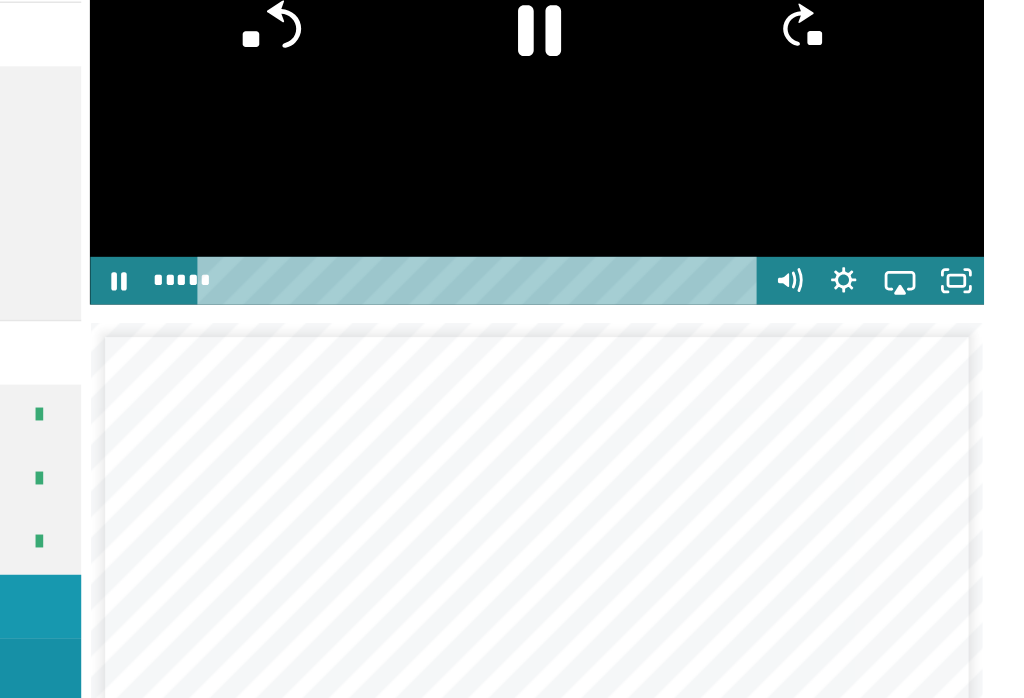 click on "**" 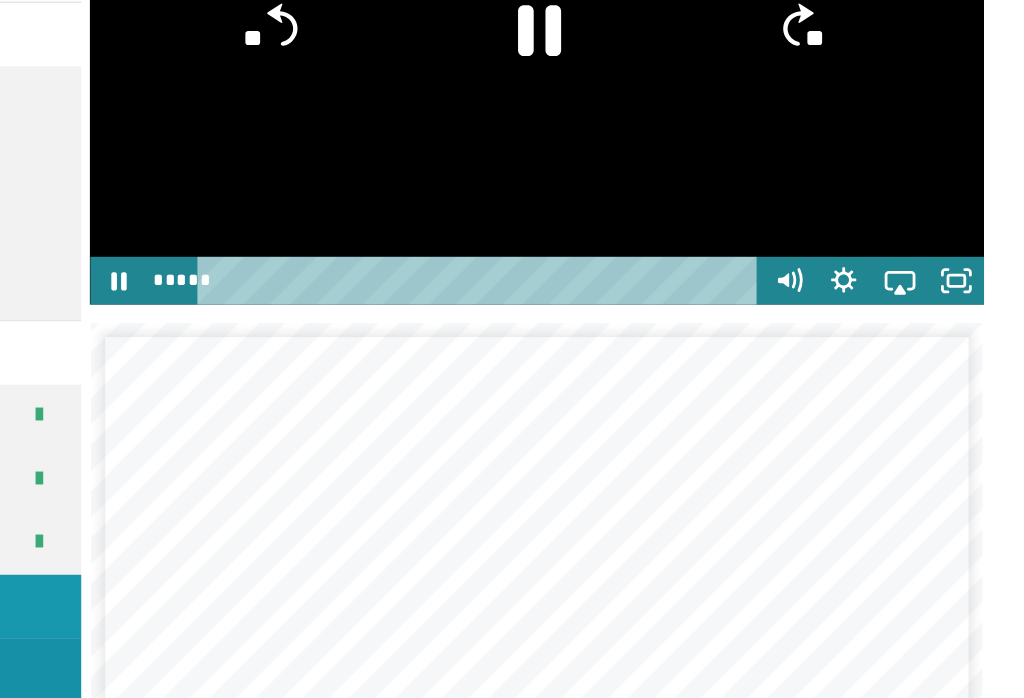 click 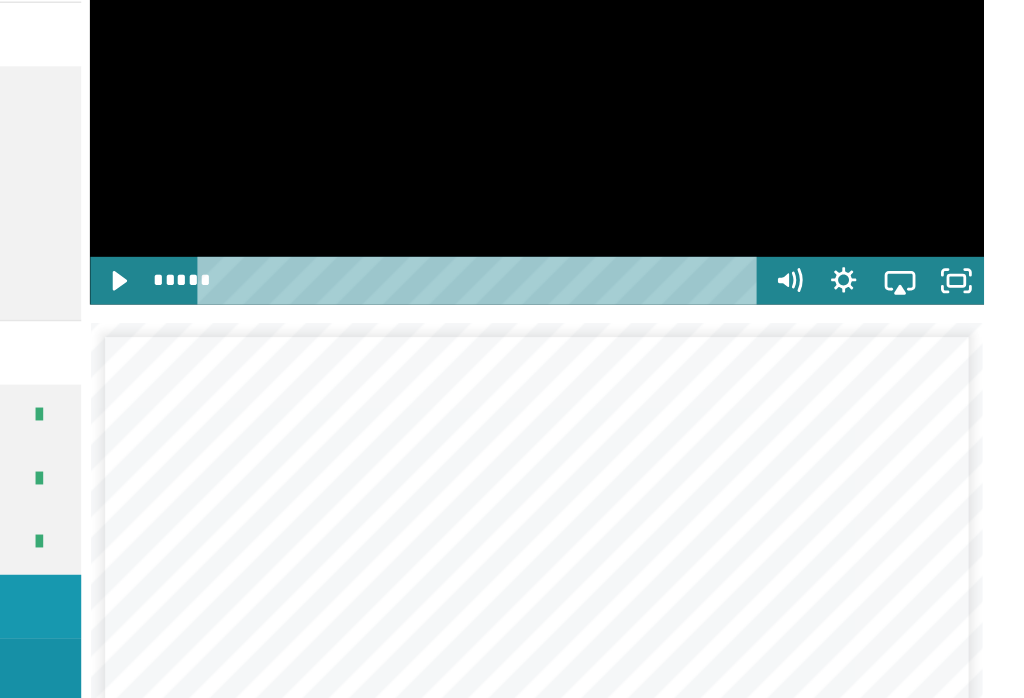 click at bounding box center [676, 140] 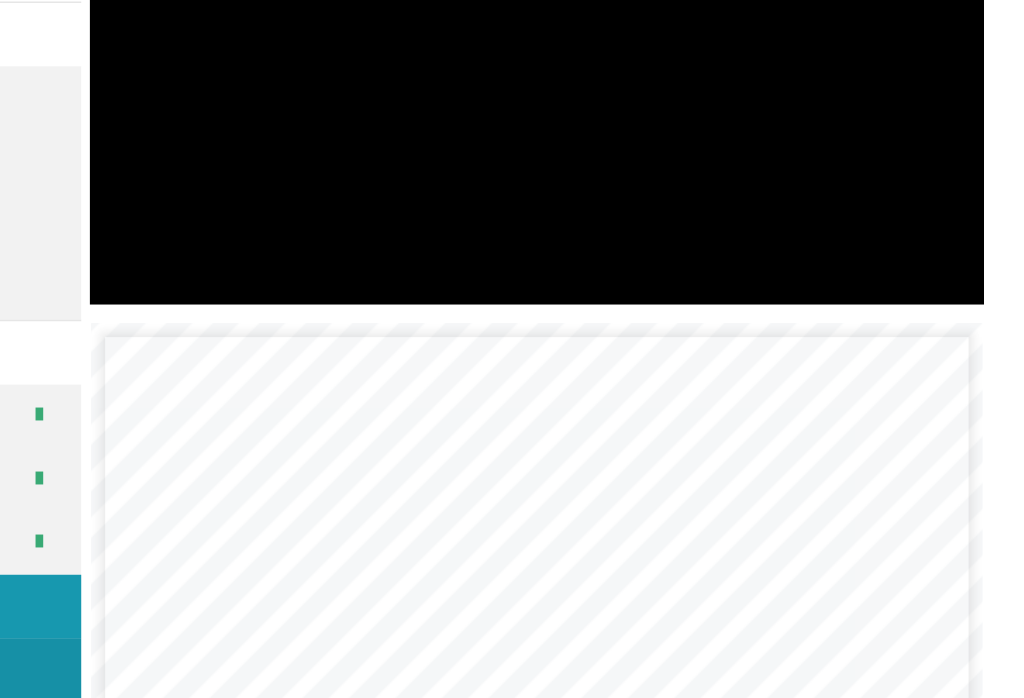click at bounding box center (676, 140) 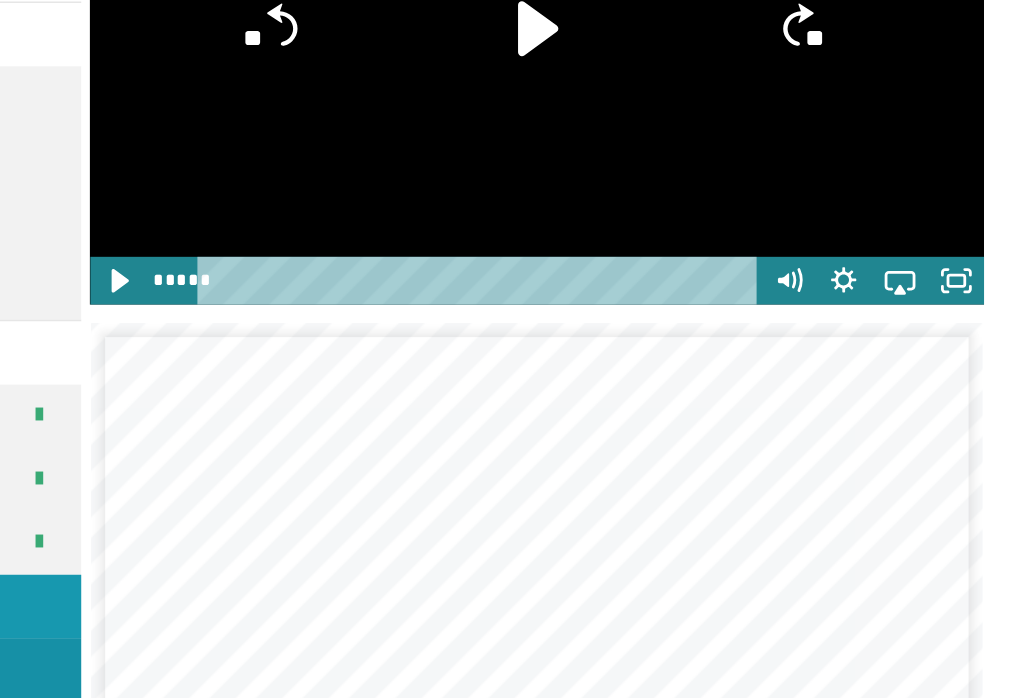 click 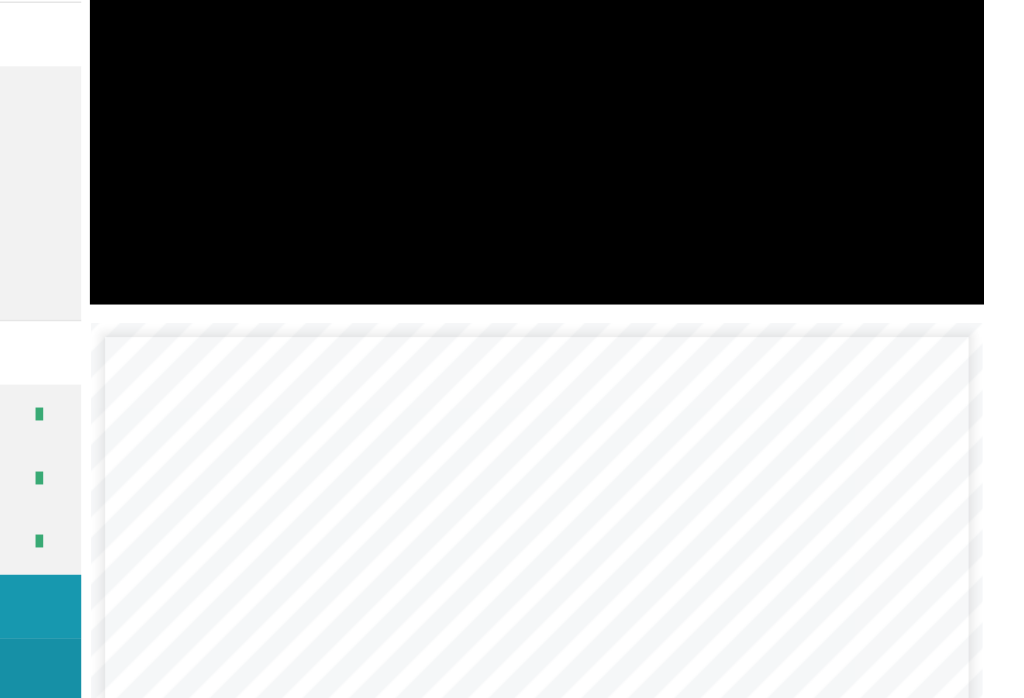 click at bounding box center (676, 140) 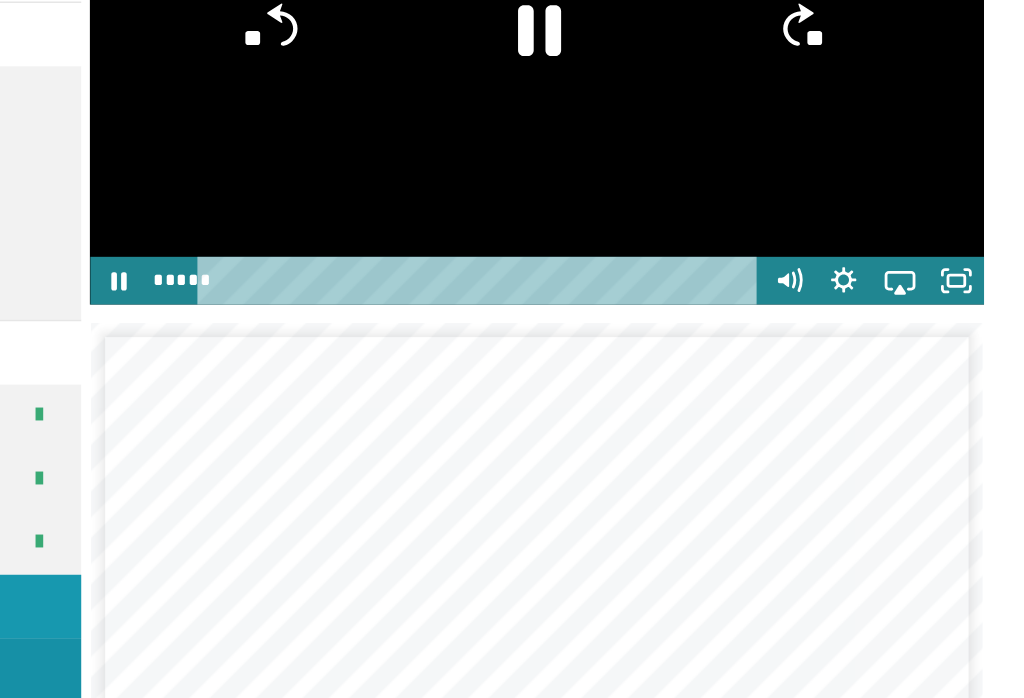 click 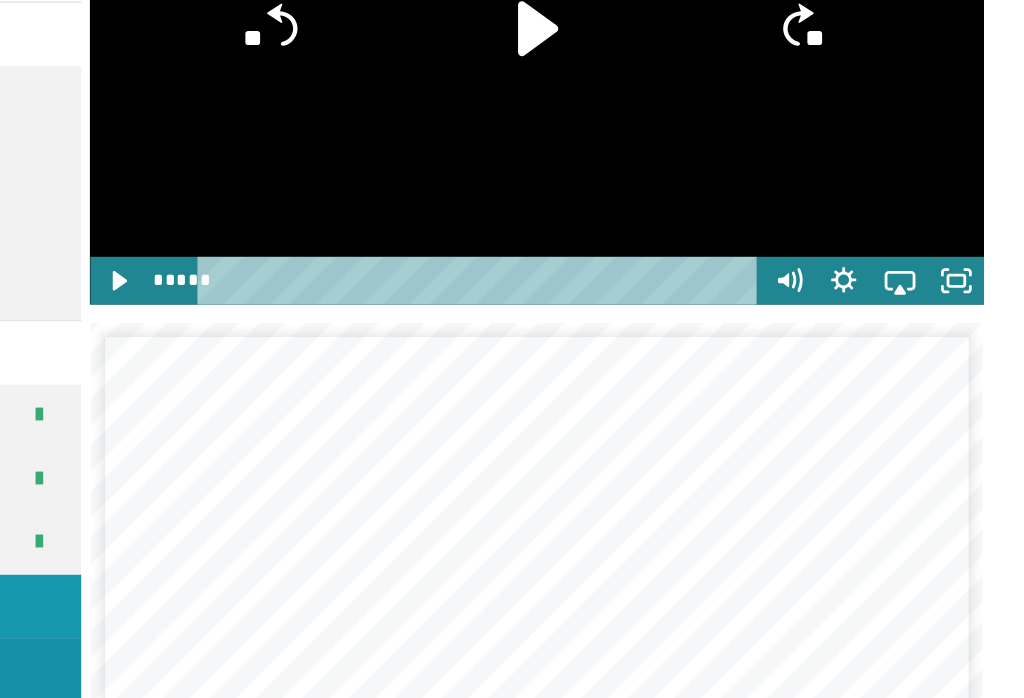 click at bounding box center [676, 140] 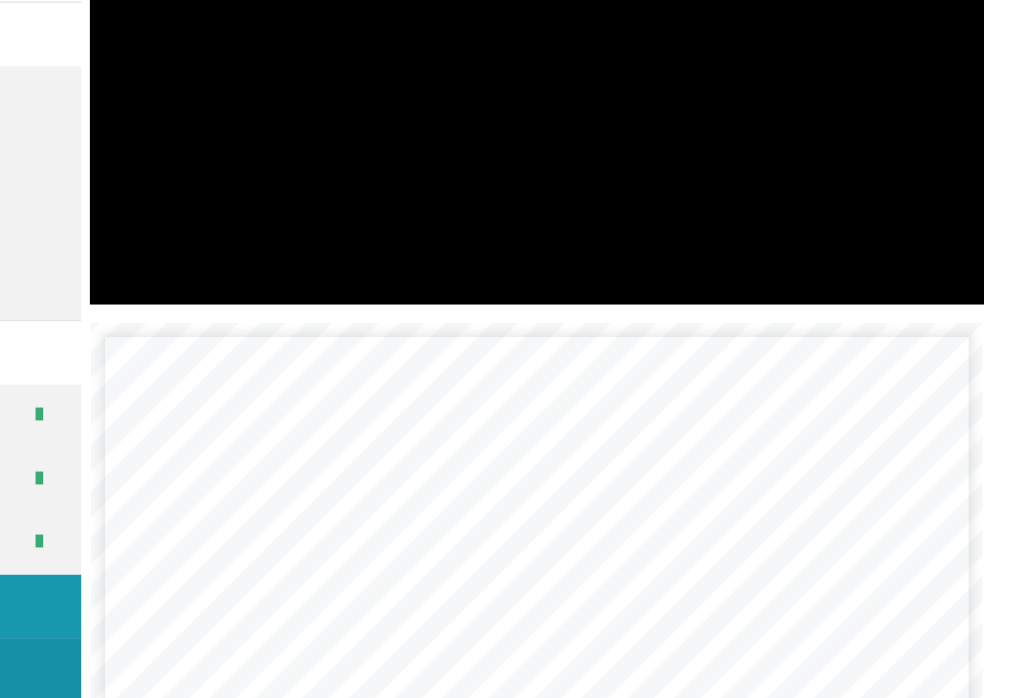 click at bounding box center (676, 140) 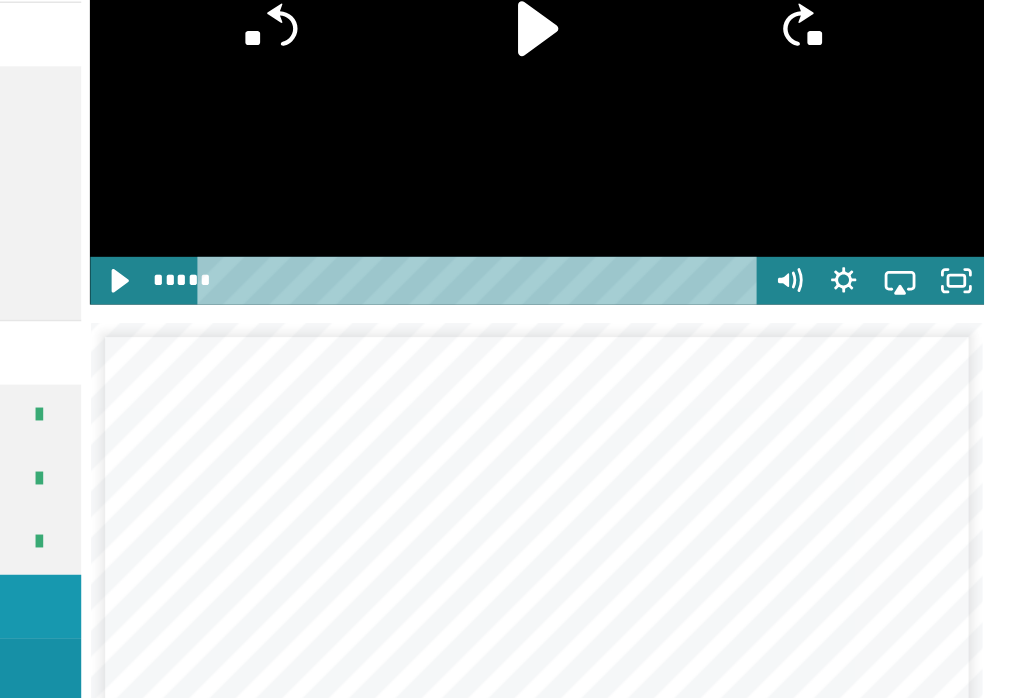 click 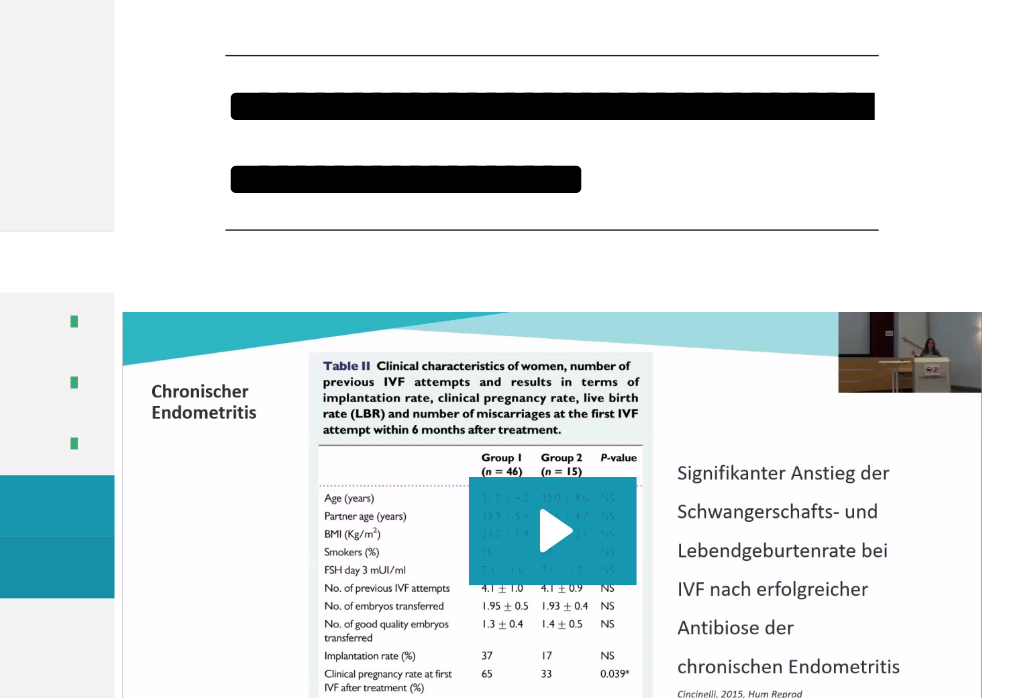 scroll, scrollTop: 3255, scrollLeft: 0, axis: vertical 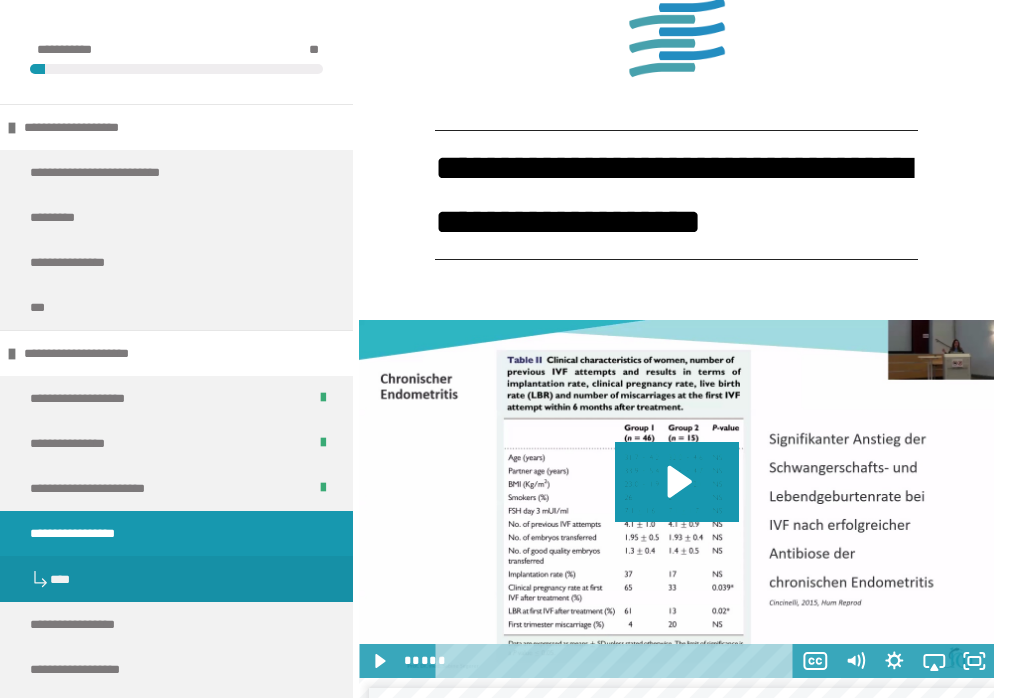 click at bounding box center (176, 913) 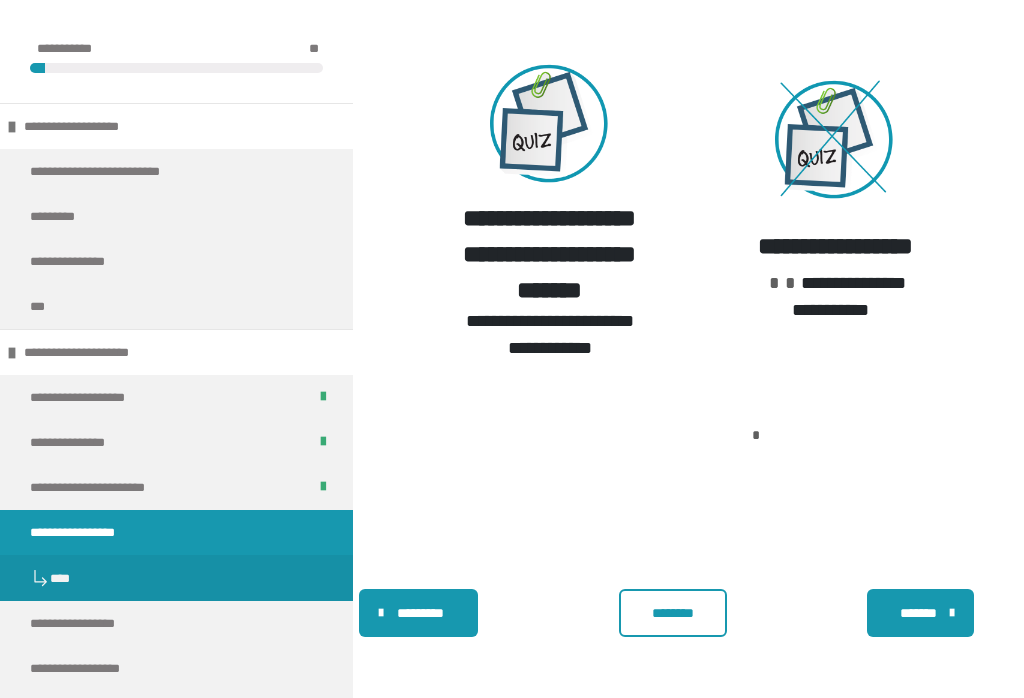 scroll, scrollTop: 6150, scrollLeft: 0, axis: vertical 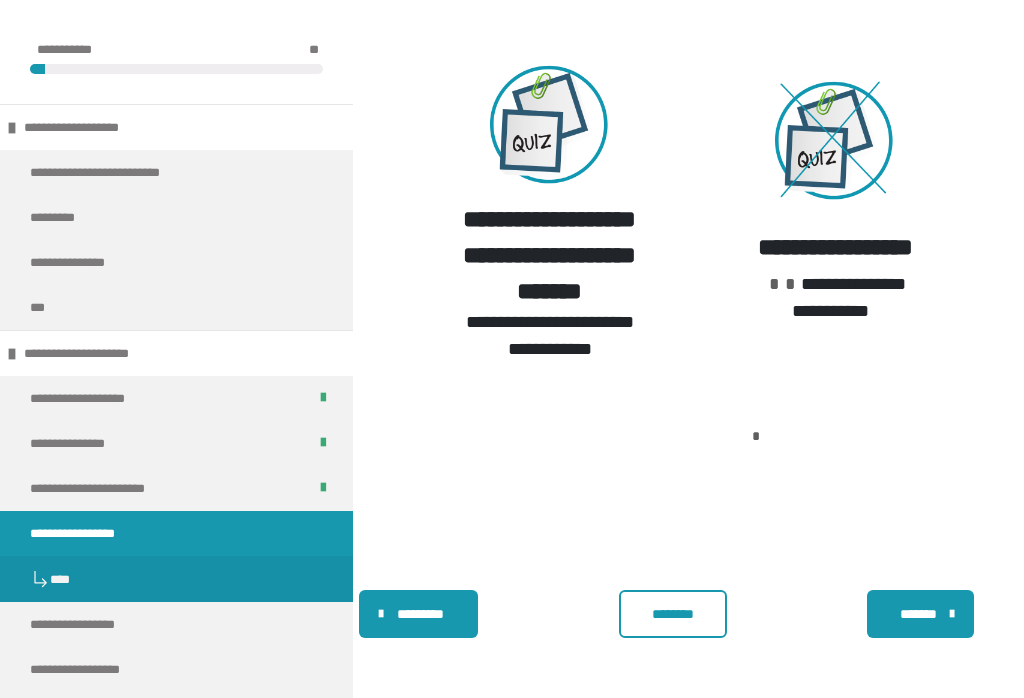 click on "********" at bounding box center [673, 614] 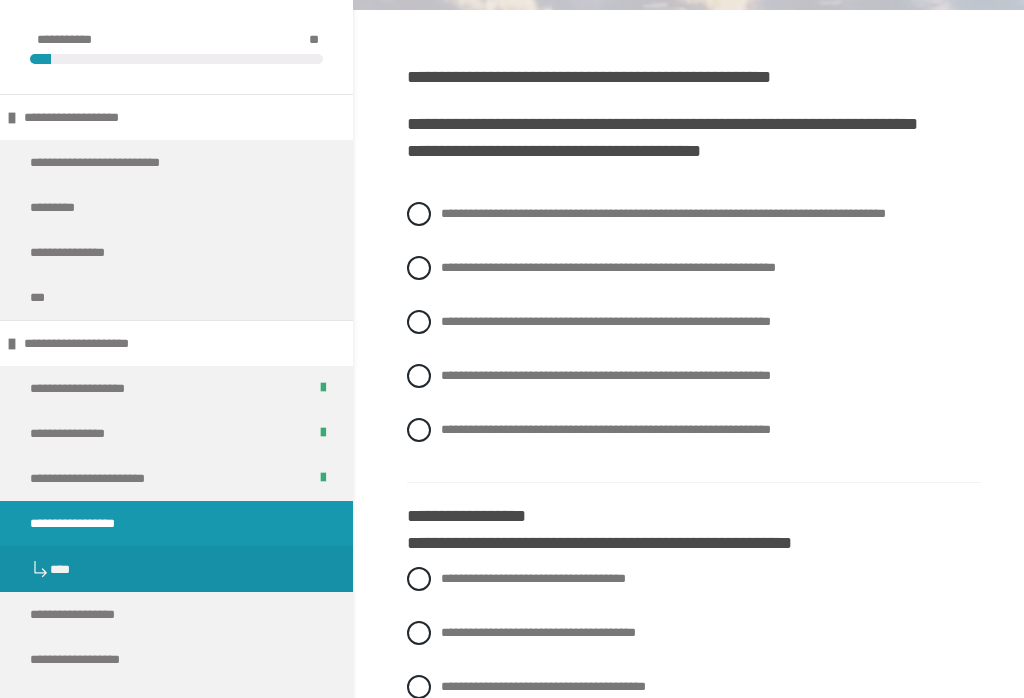 scroll, scrollTop: 409, scrollLeft: 0, axis: vertical 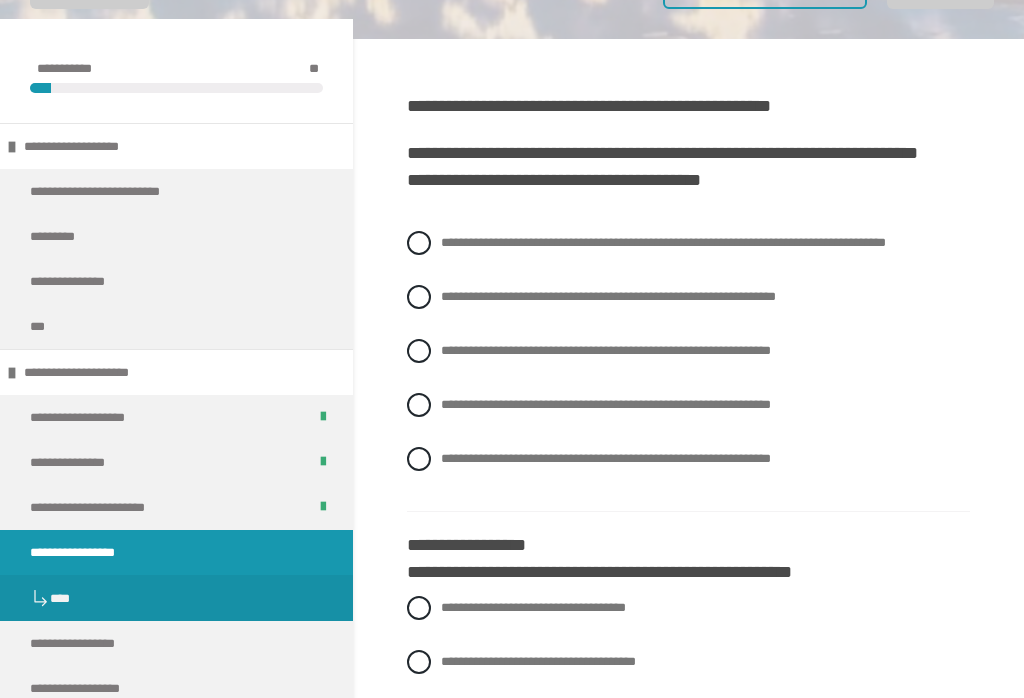 click on "**********" at bounding box center [688, 366] 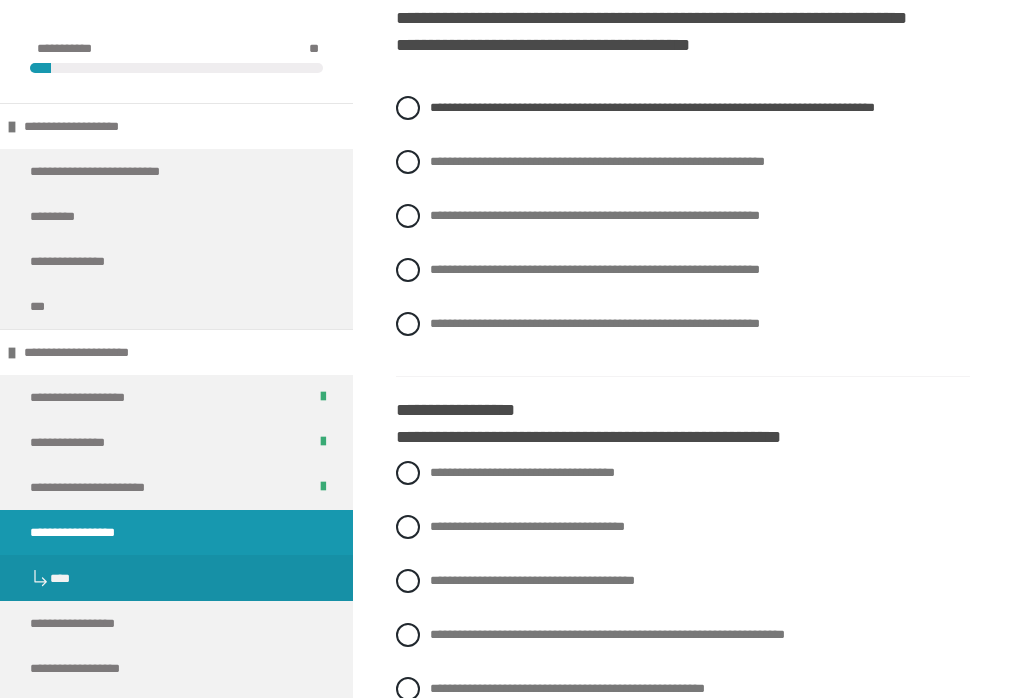 scroll, scrollTop: 748, scrollLeft: 0, axis: vertical 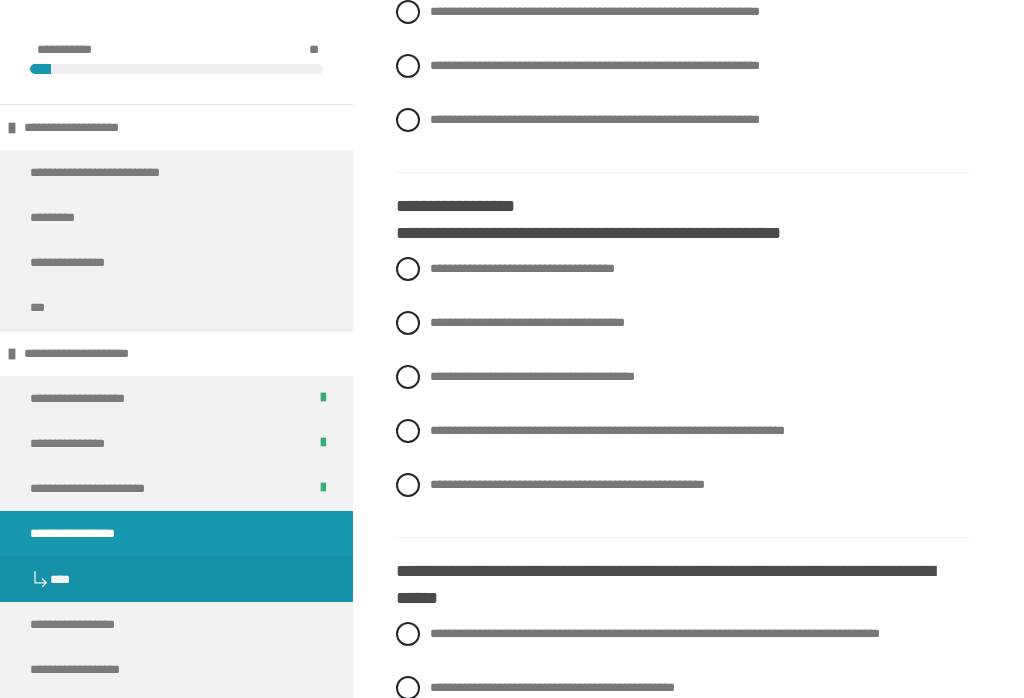 click at bounding box center [408, 269] 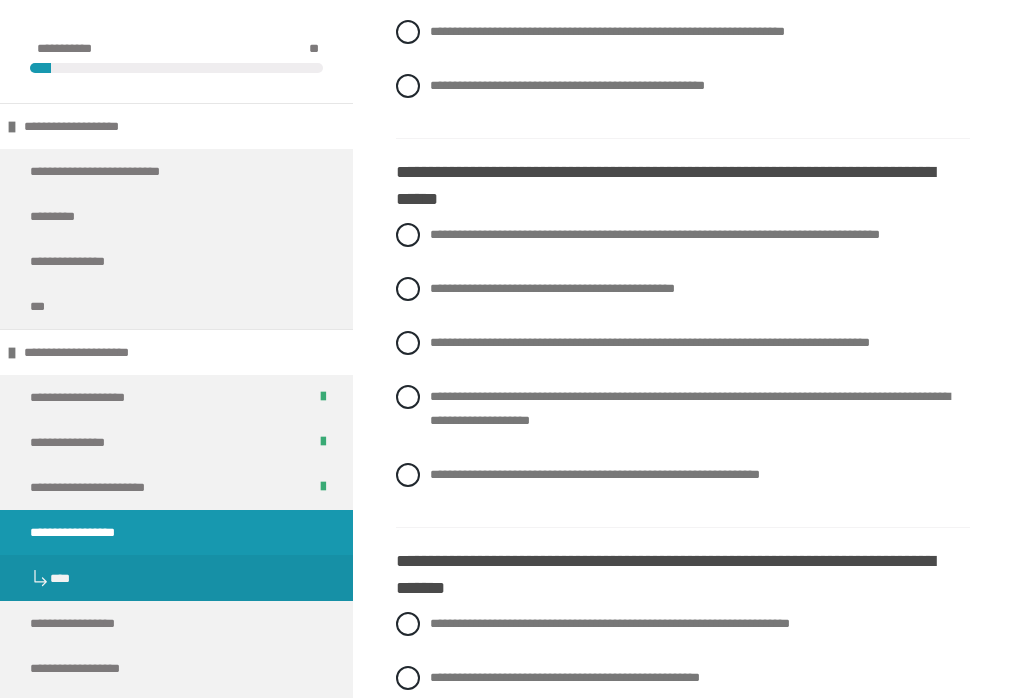 scroll, scrollTop: 1145, scrollLeft: 0, axis: vertical 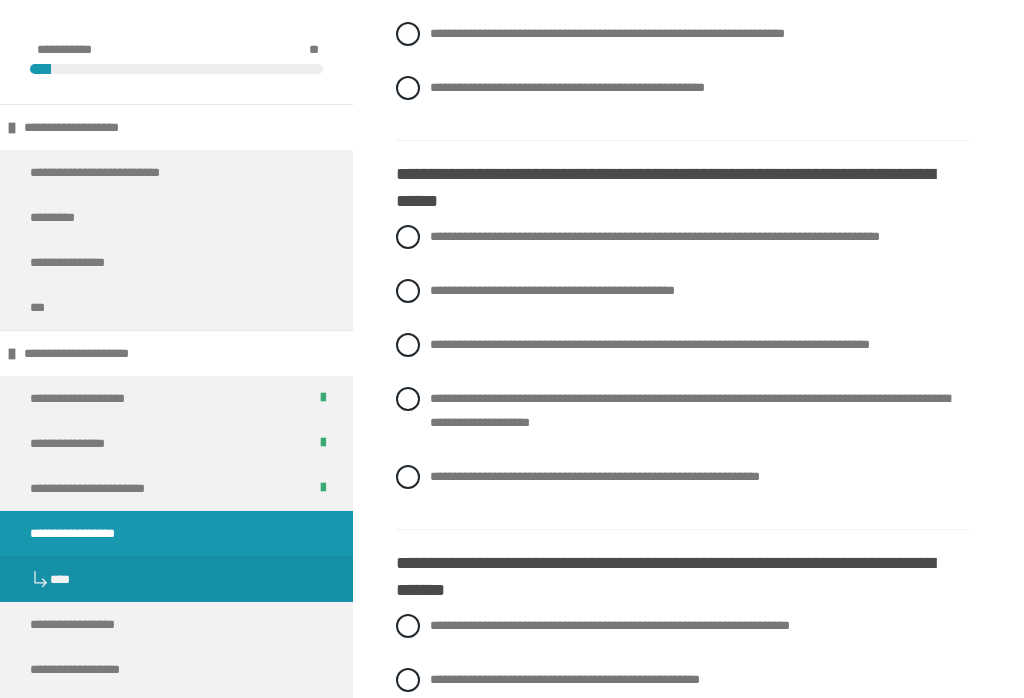 click on "**********" at bounding box center [683, 411] 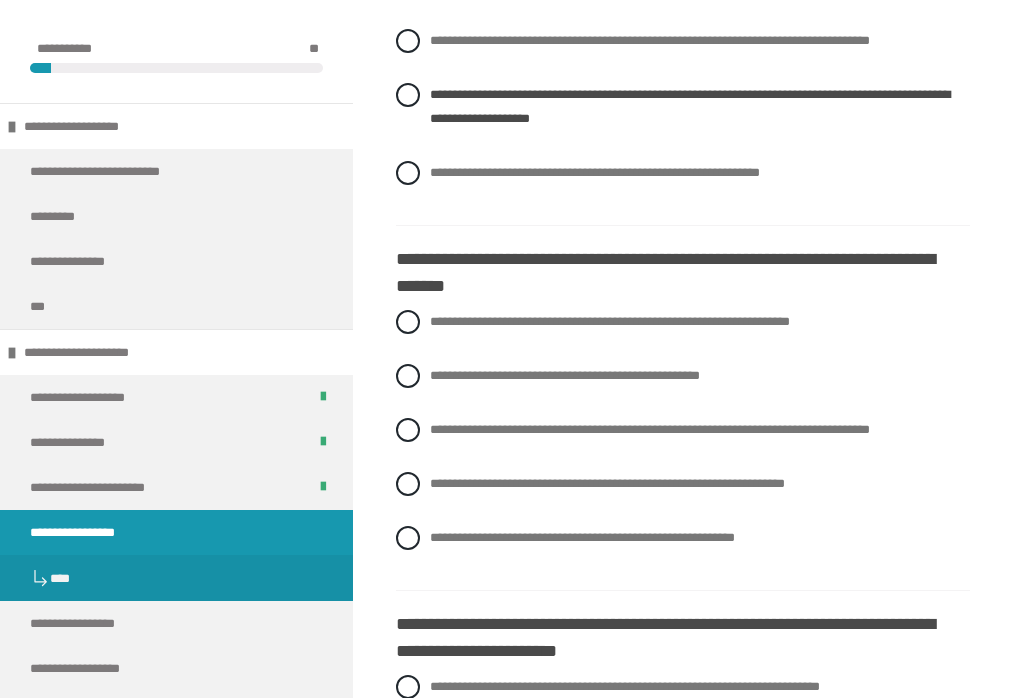 scroll, scrollTop: 1445, scrollLeft: 0, axis: vertical 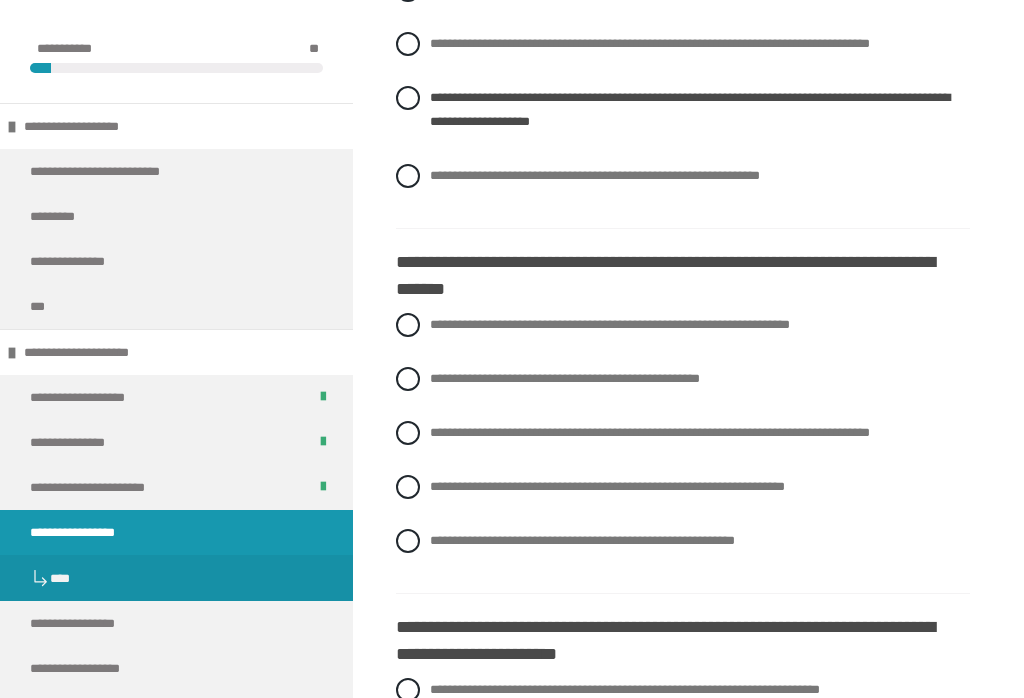 click on "**********" at bounding box center (683, 380) 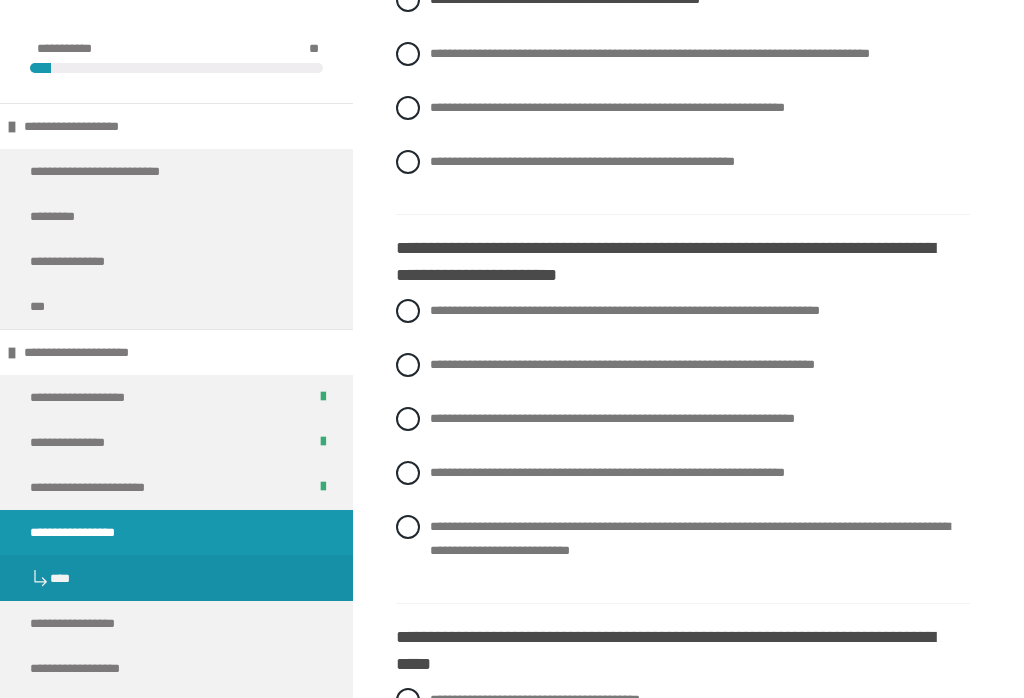 scroll, scrollTop: 1833, scrollLeft: 0, axis: vertical 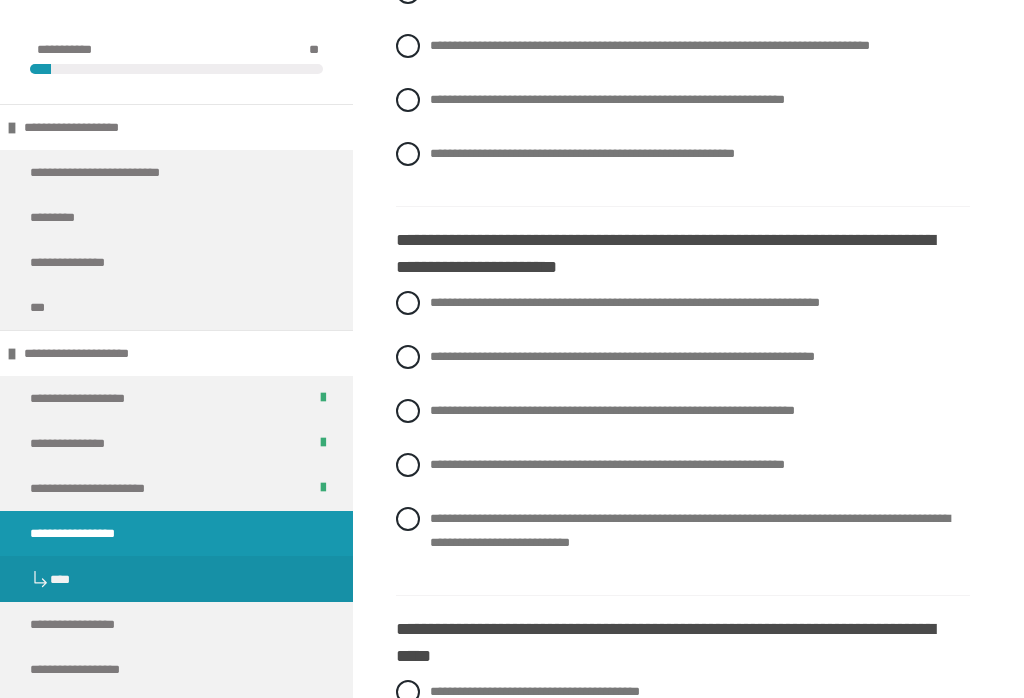 click at bounding box center (408, 303) 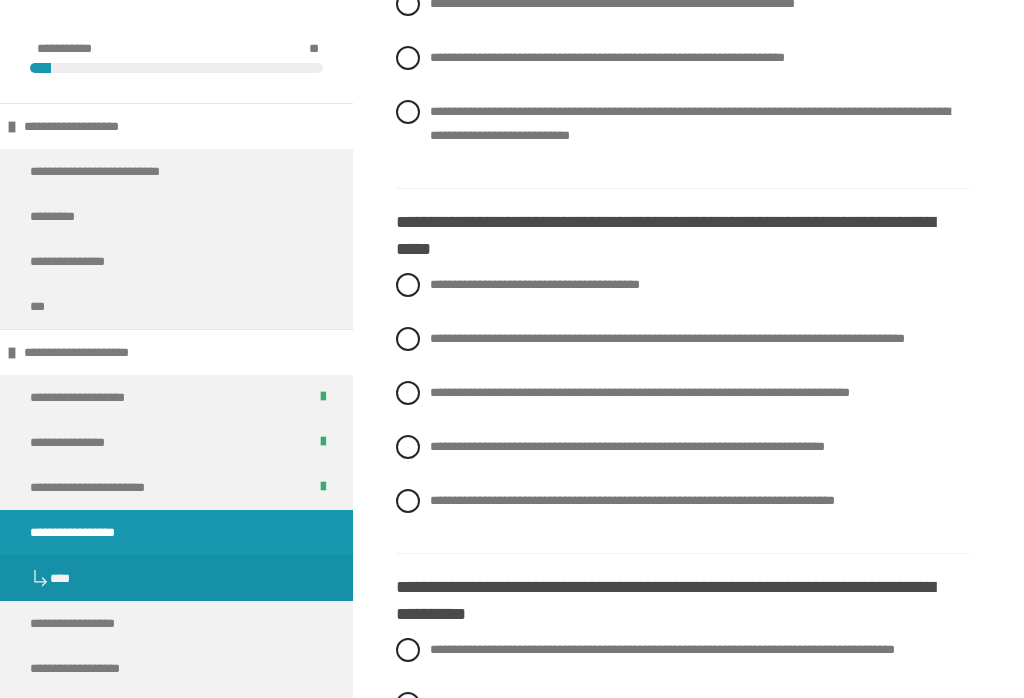 scroll, scrollTop: 2259, scrollLeft: 0, axis: vertical 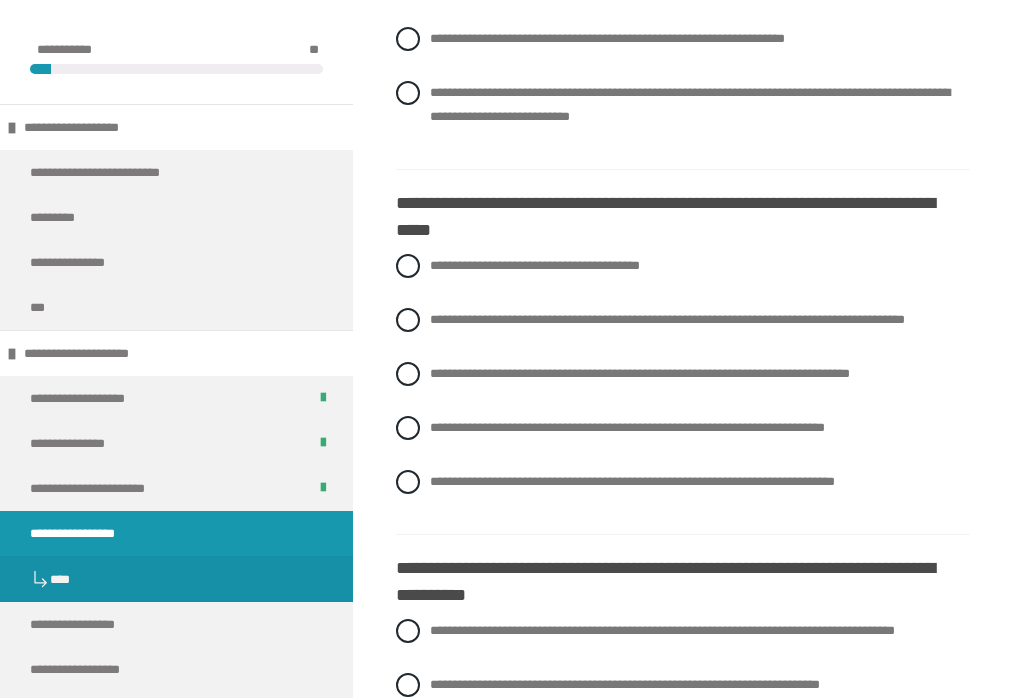 click at bounding box center [408, 320] 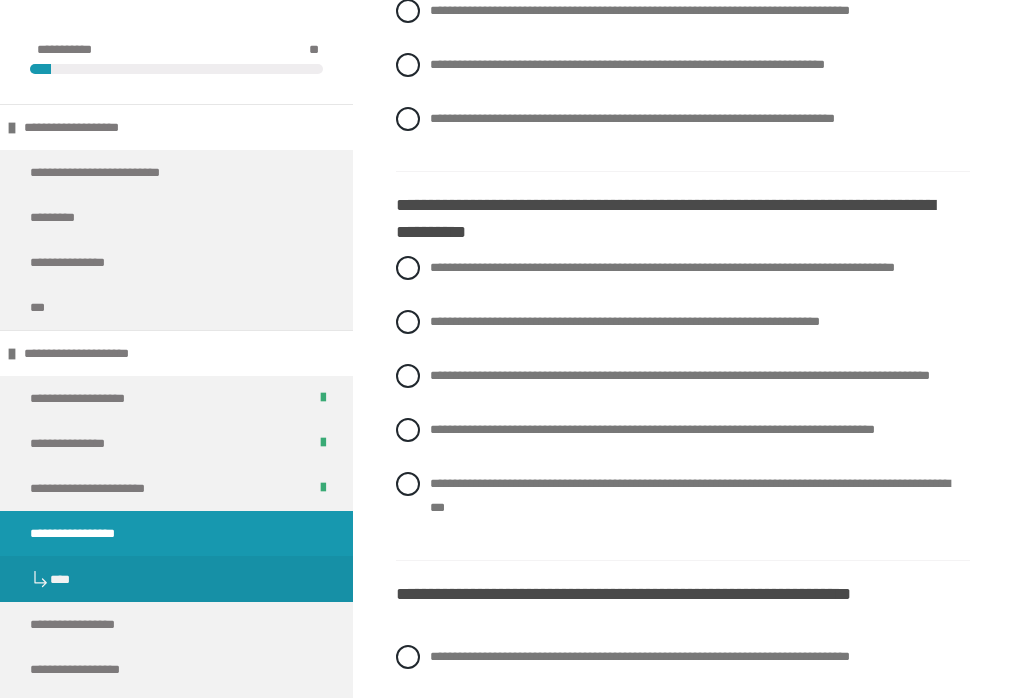 scroll, scrollTop: 2622, scrollLeft: 0, axis: vertical 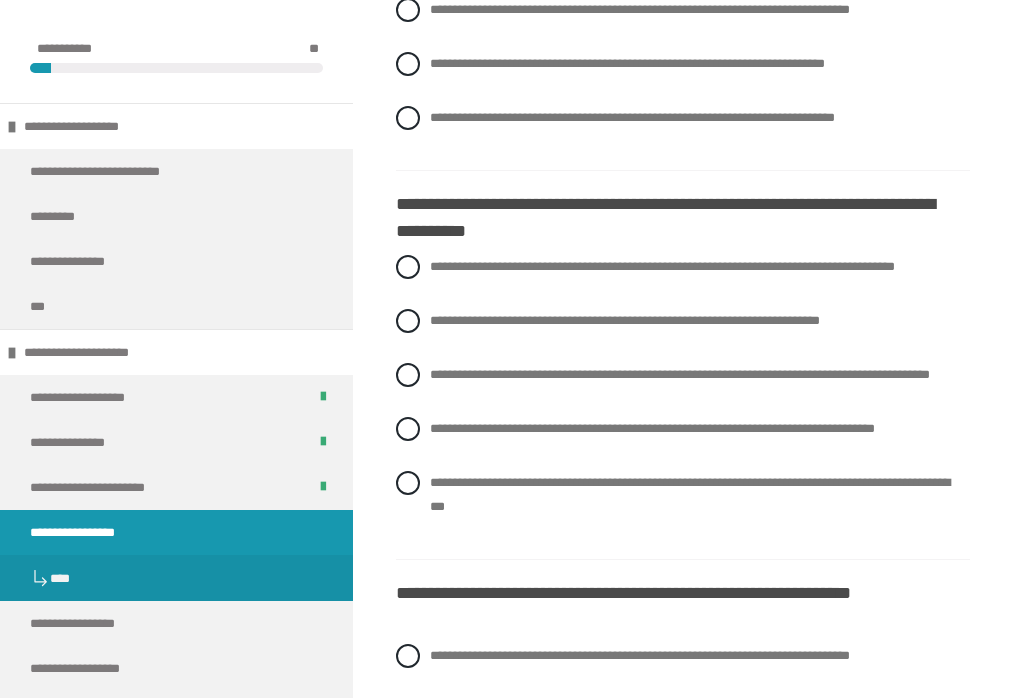 click at bounding box center [408, 376] 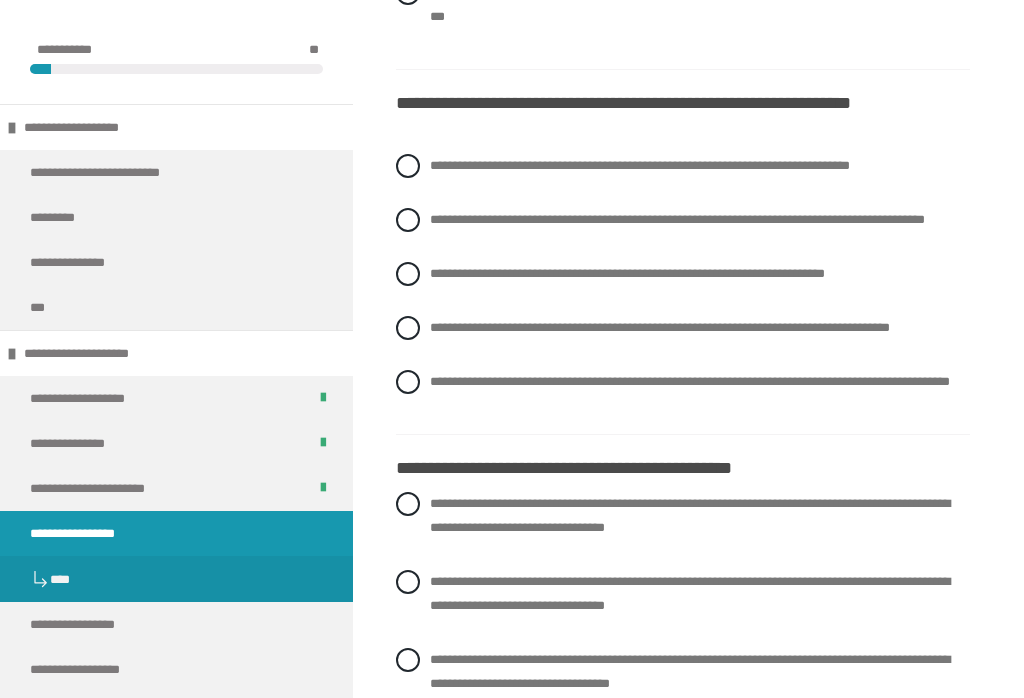 scroll, scrollTop: 3113, scrollLeft: 0, axis: vertical 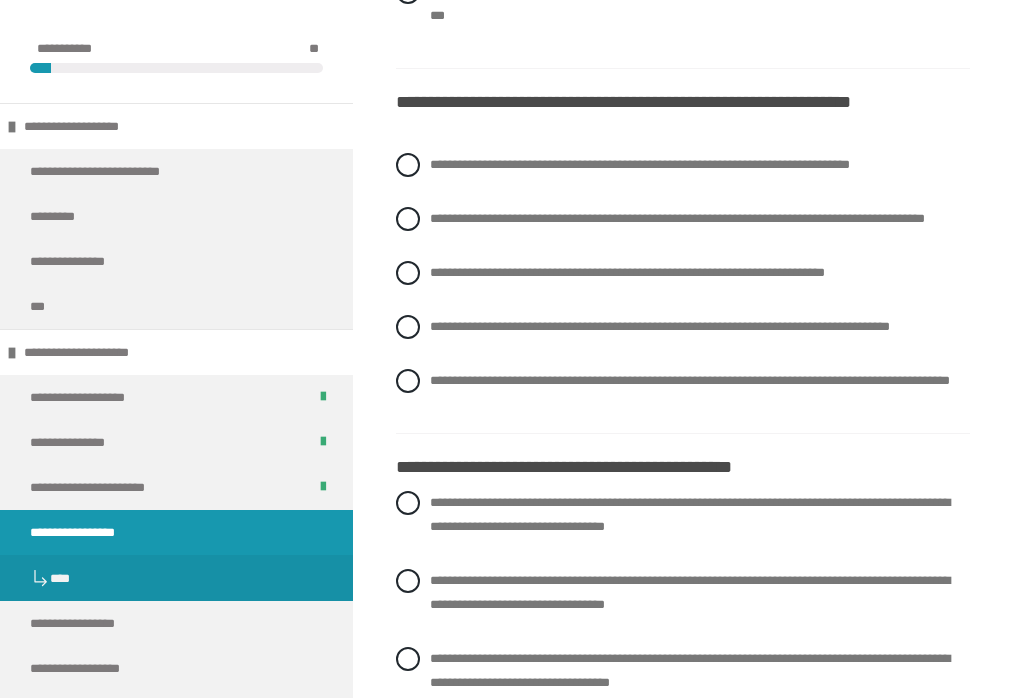 click at bounding box center [408, 220] 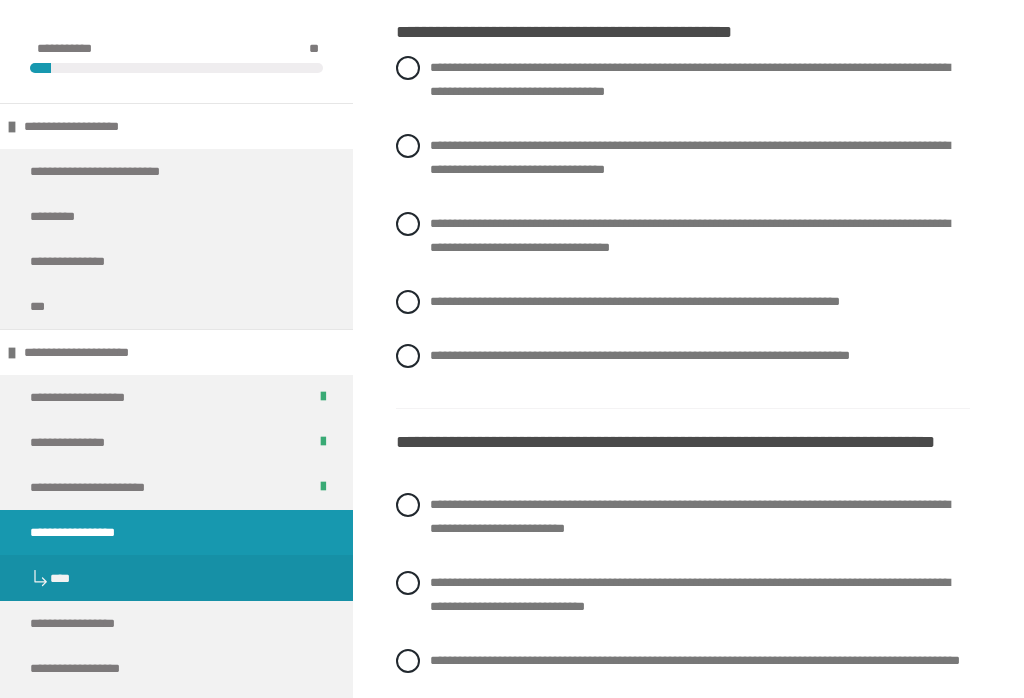scroll, scrollTop: 3573, scrollLeft: 0, axis: vertical 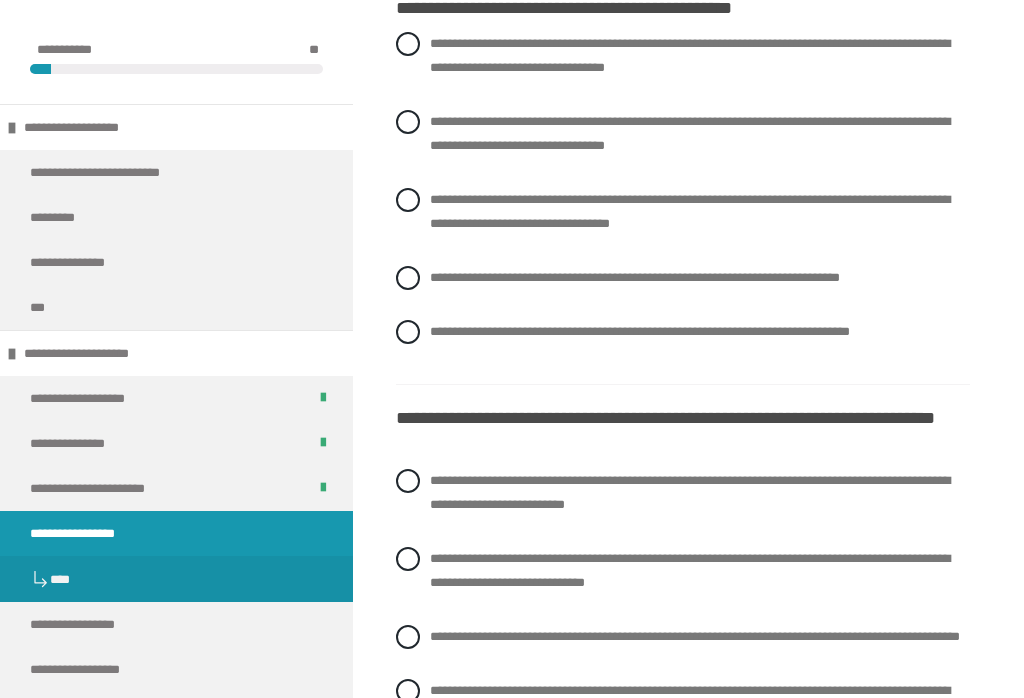 click at bounding box center [408, 122] 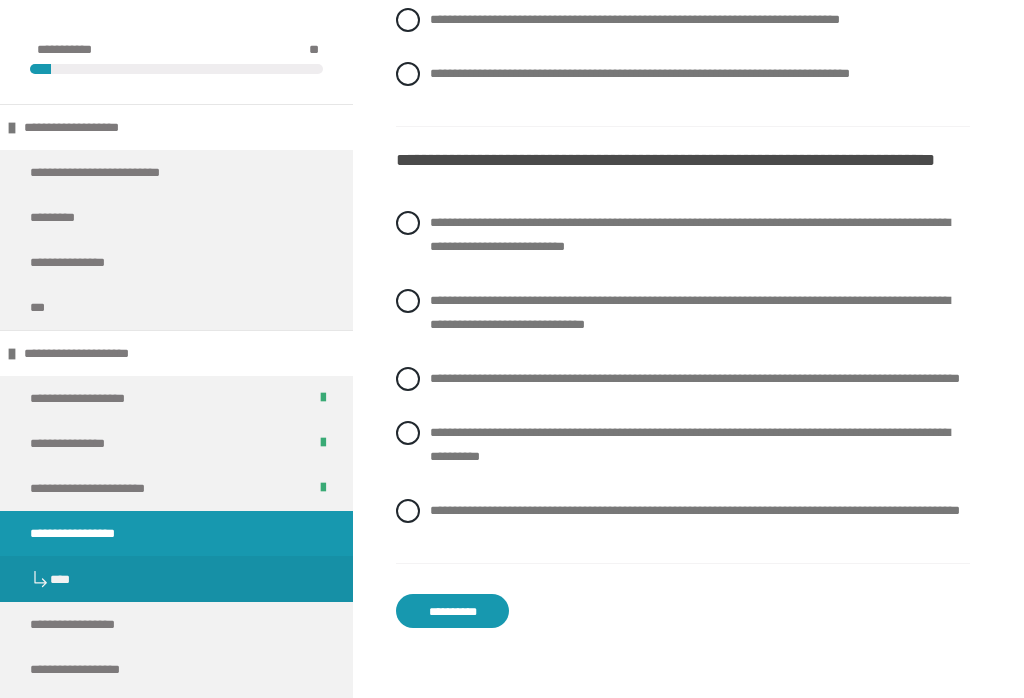 scroll, scrollTop: 3830, scrollLeft: 0, axis: vertical 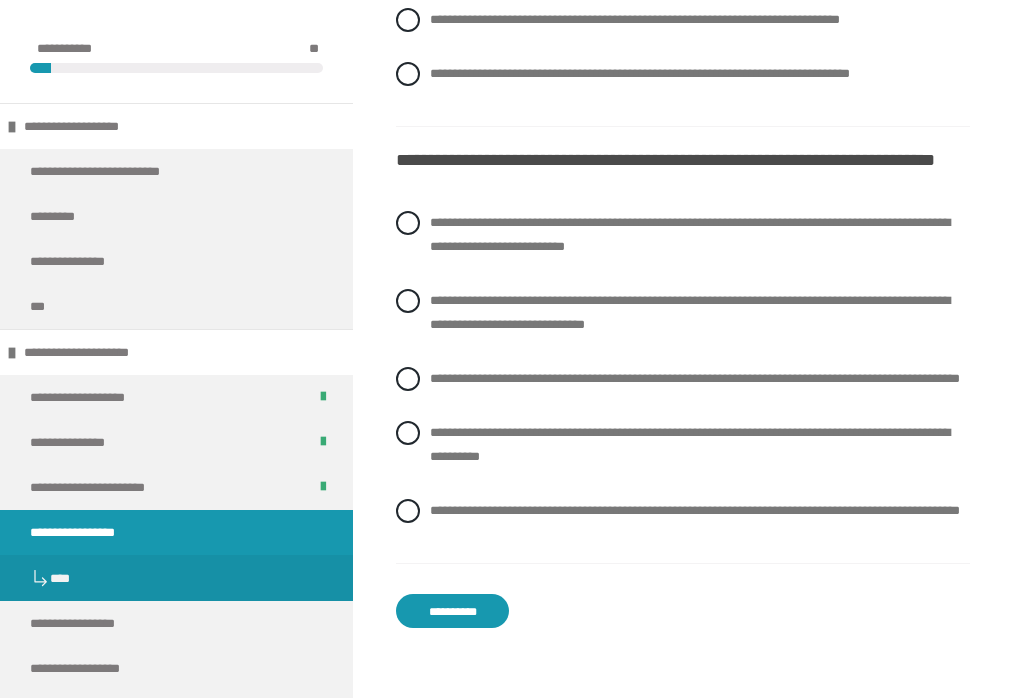 click at bounding box center (408, 21) 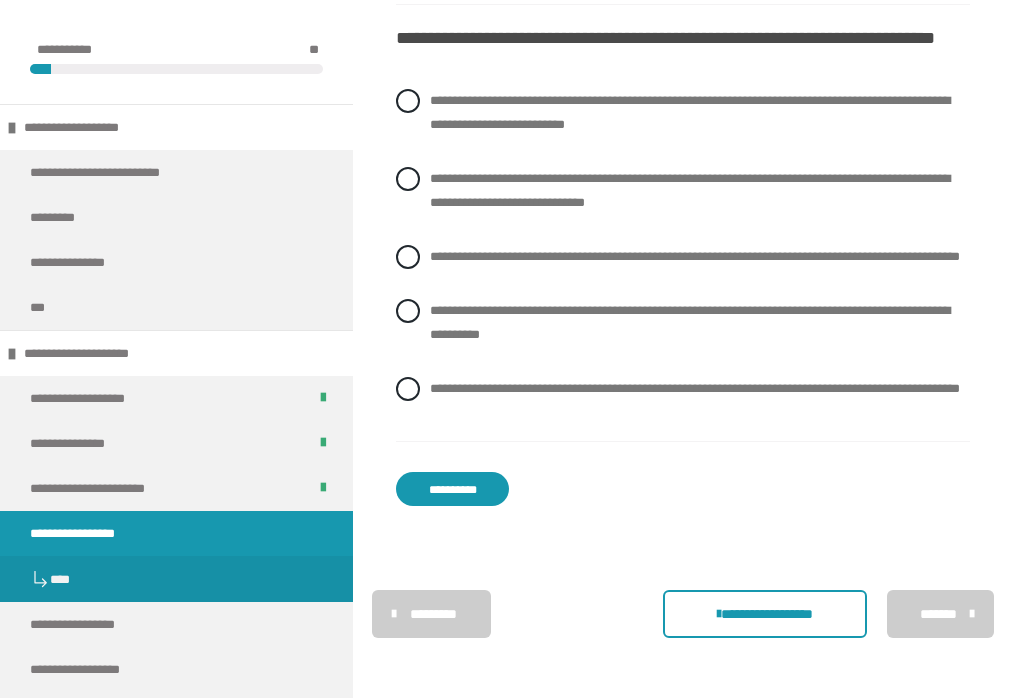 scroll, scrollTop: 4164, scrollLeft: 0, axis: vertical 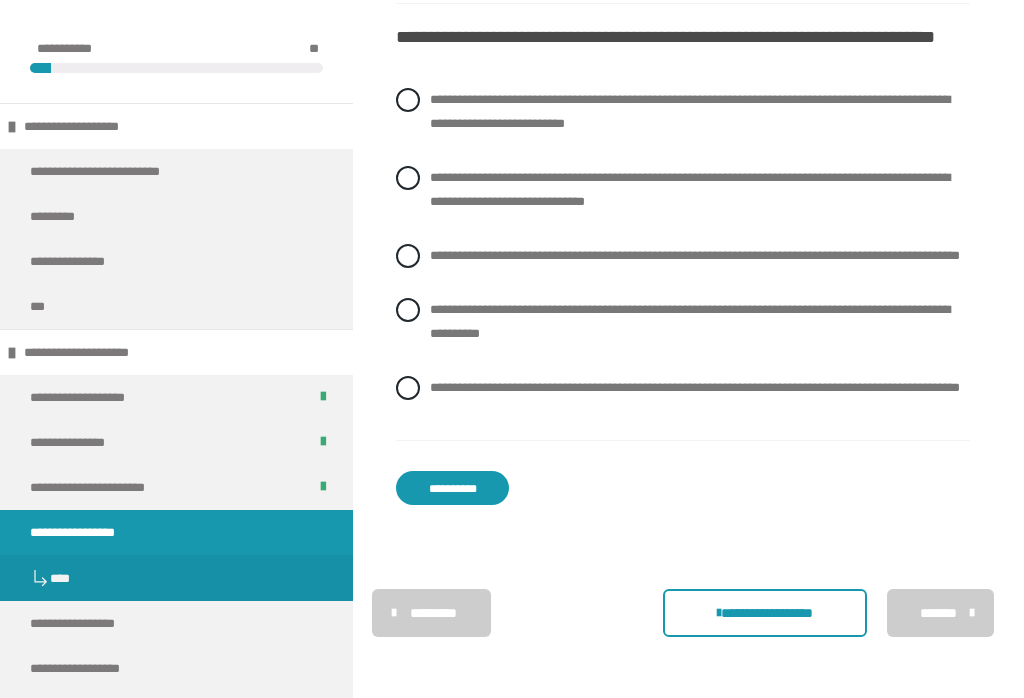 click at bounding box center [408, 101] 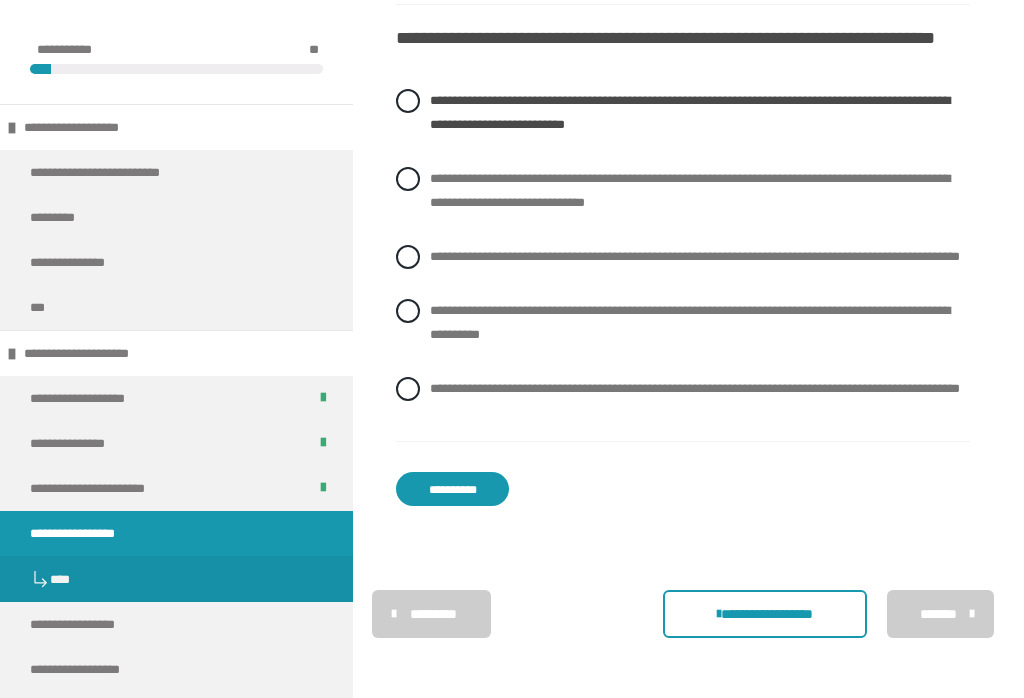 click on "**********" at bounding box center [452, 489] 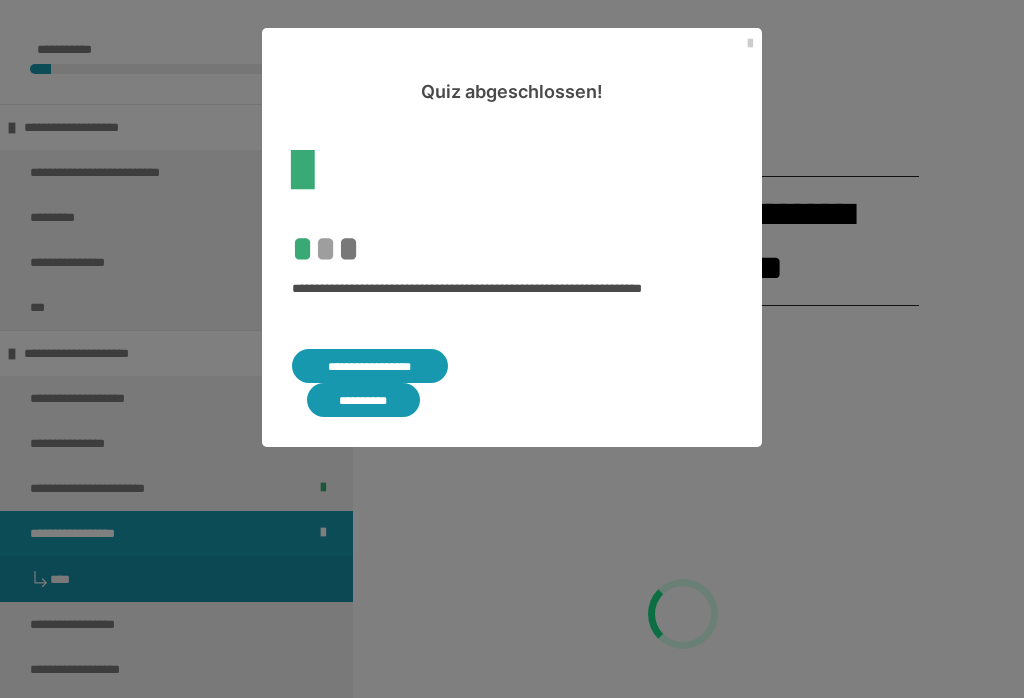 click on "**********" at bounding box center [370, 366] 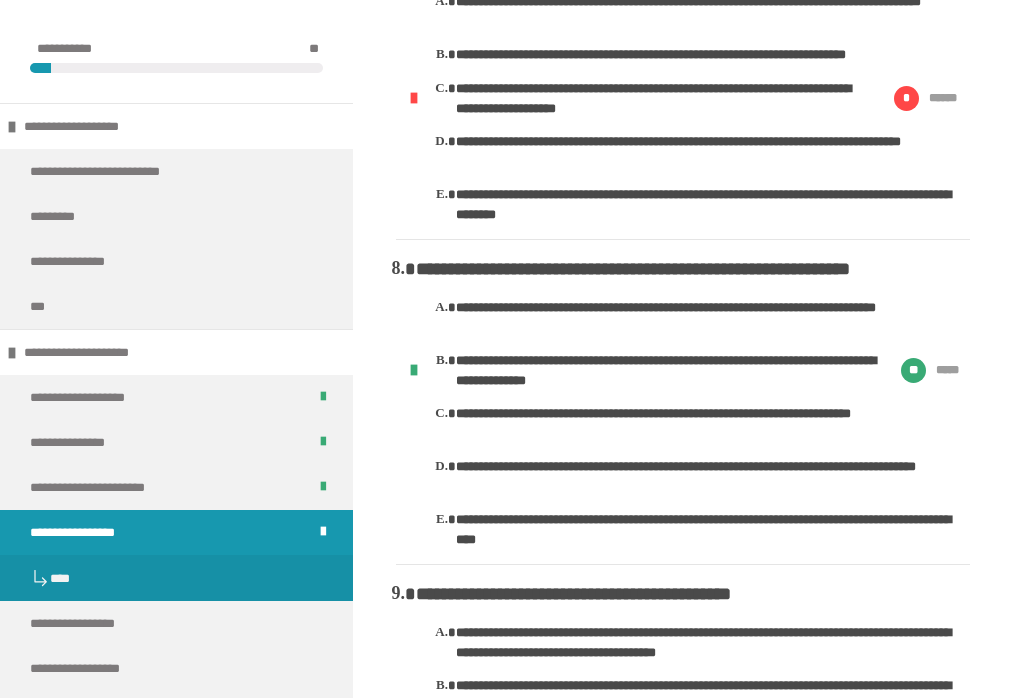 scroll, scrollTop: 2380, scrollLeft: 0, axis: vertical 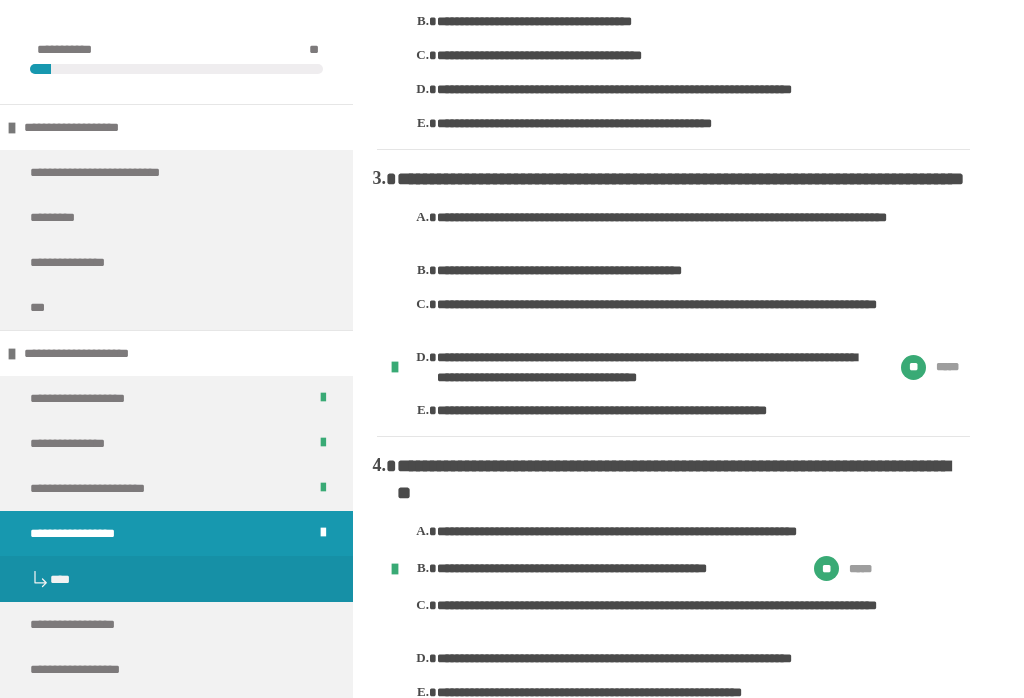 click on "**********" at bounding box center (93, 624) 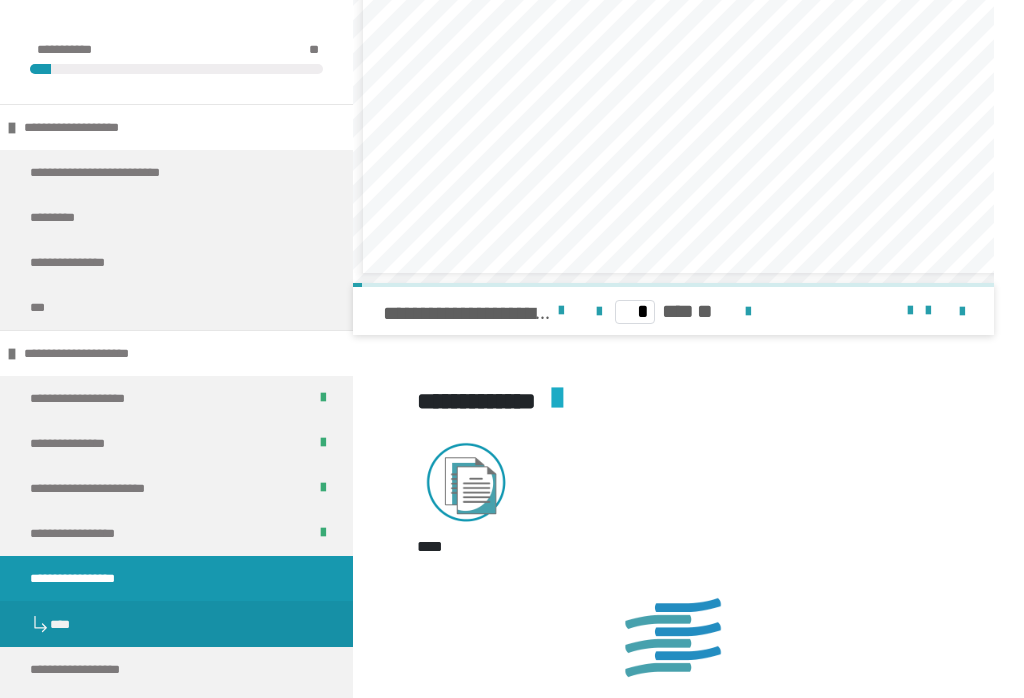 scroll, scrollTop: 2617, scrollLeft: 0, axis: vertical 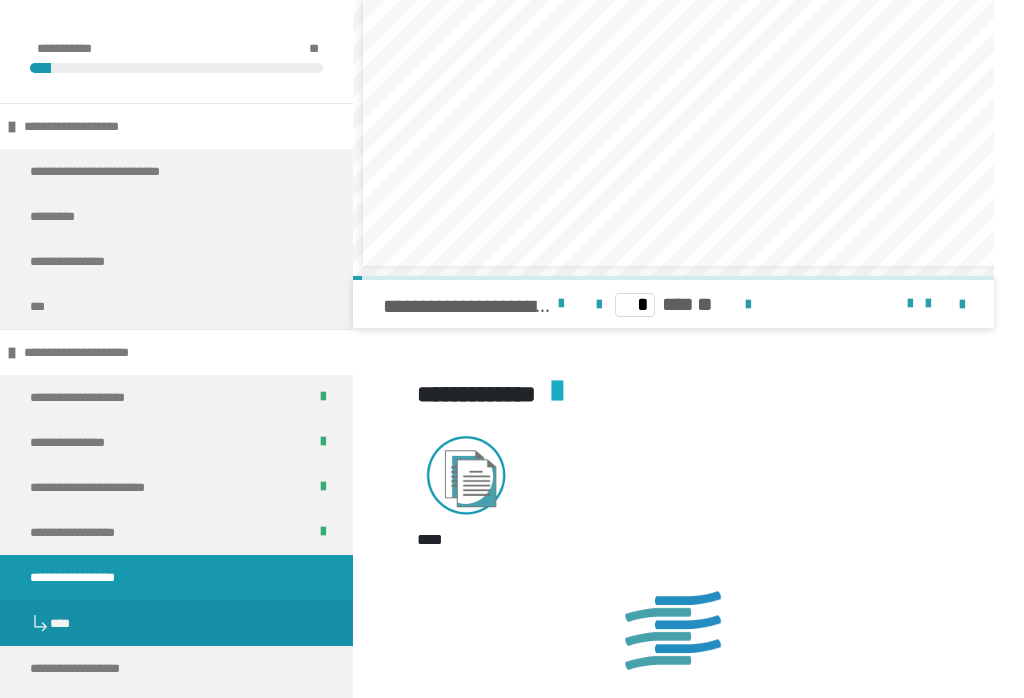 click at bounding box center (568, 392) 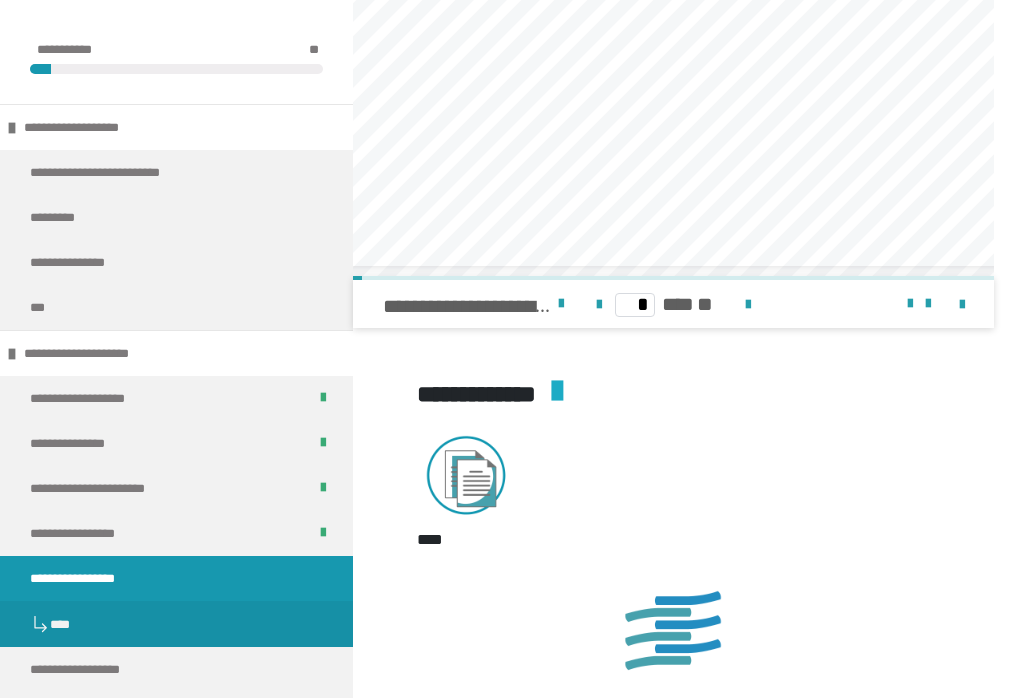 scroll, scrollTop: 0, scrollLeft: 34, axis: horizontal 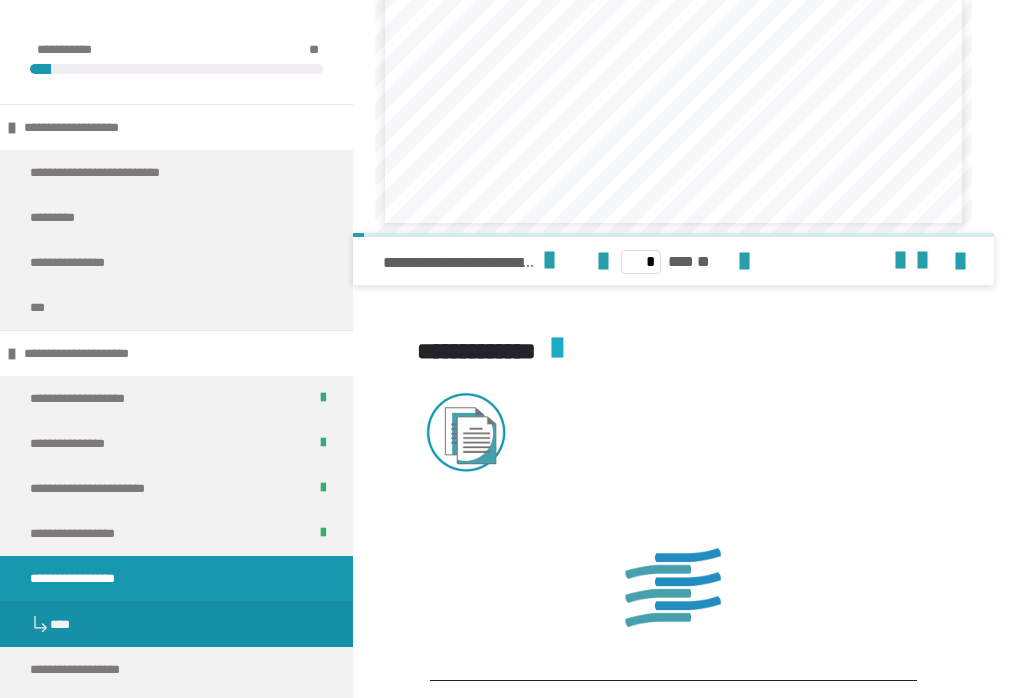 click at bounding box center (549, 261) 